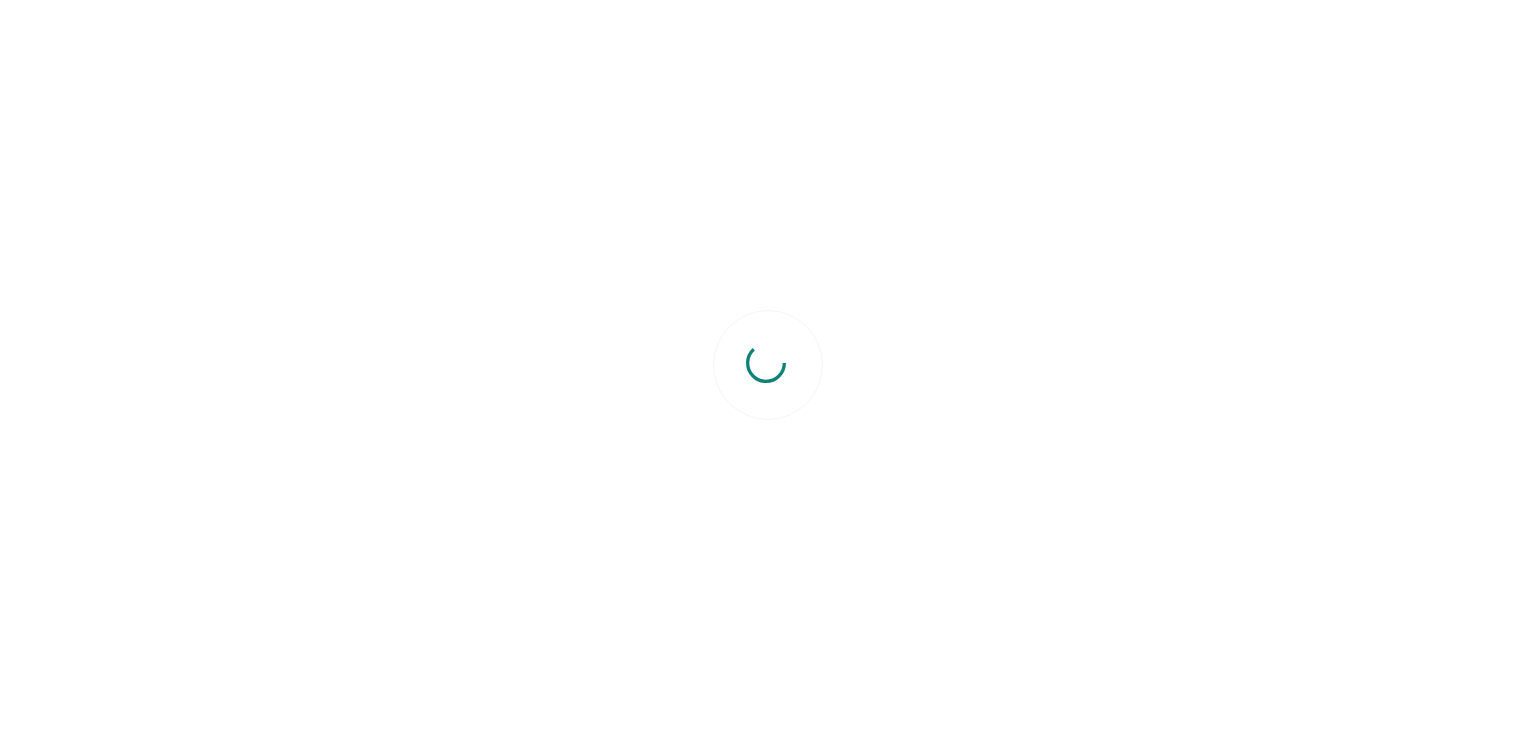 scroll, scrollTop: 0, scrollLeft: 0, axis: both 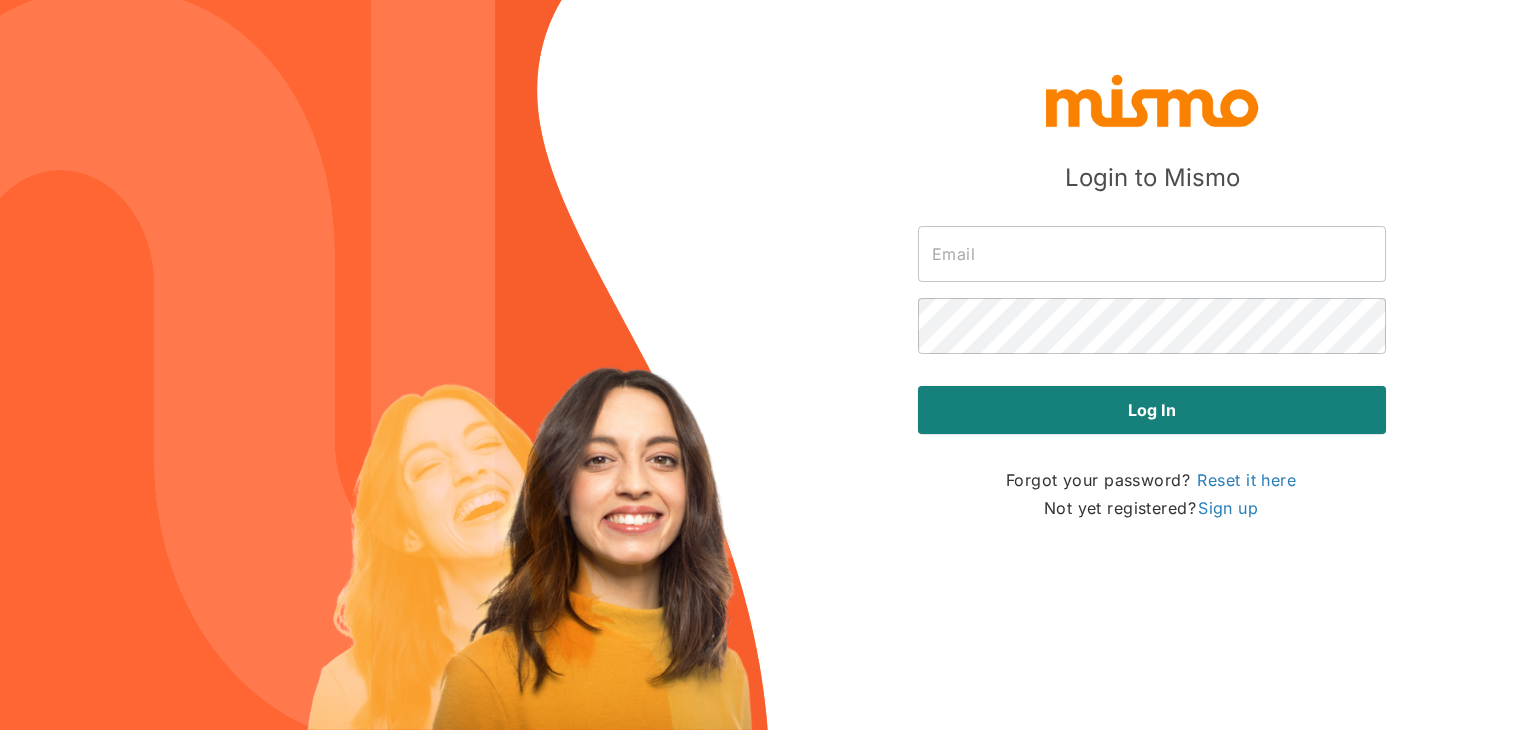 click at bounding box center [1152, 254] 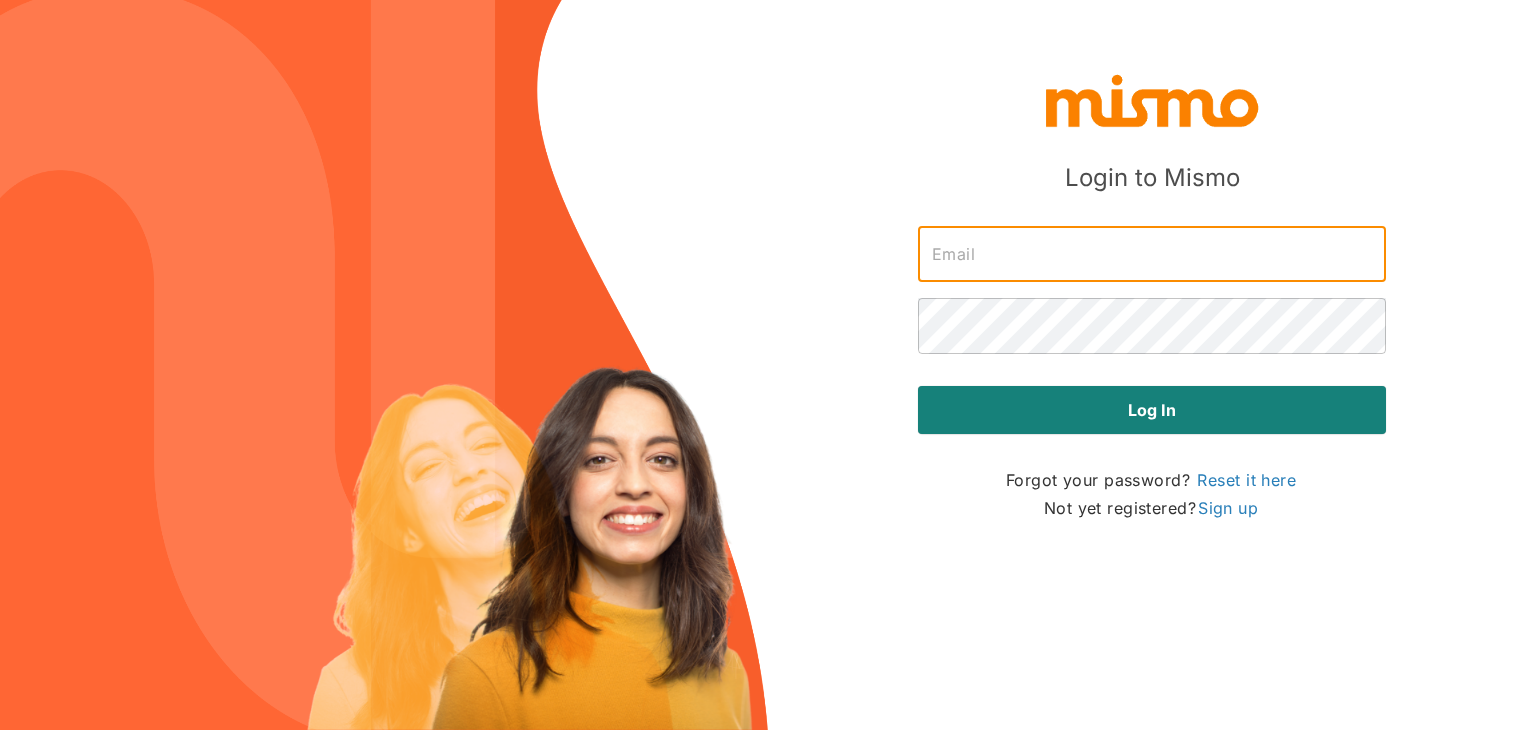 type on "[EMAIL]" 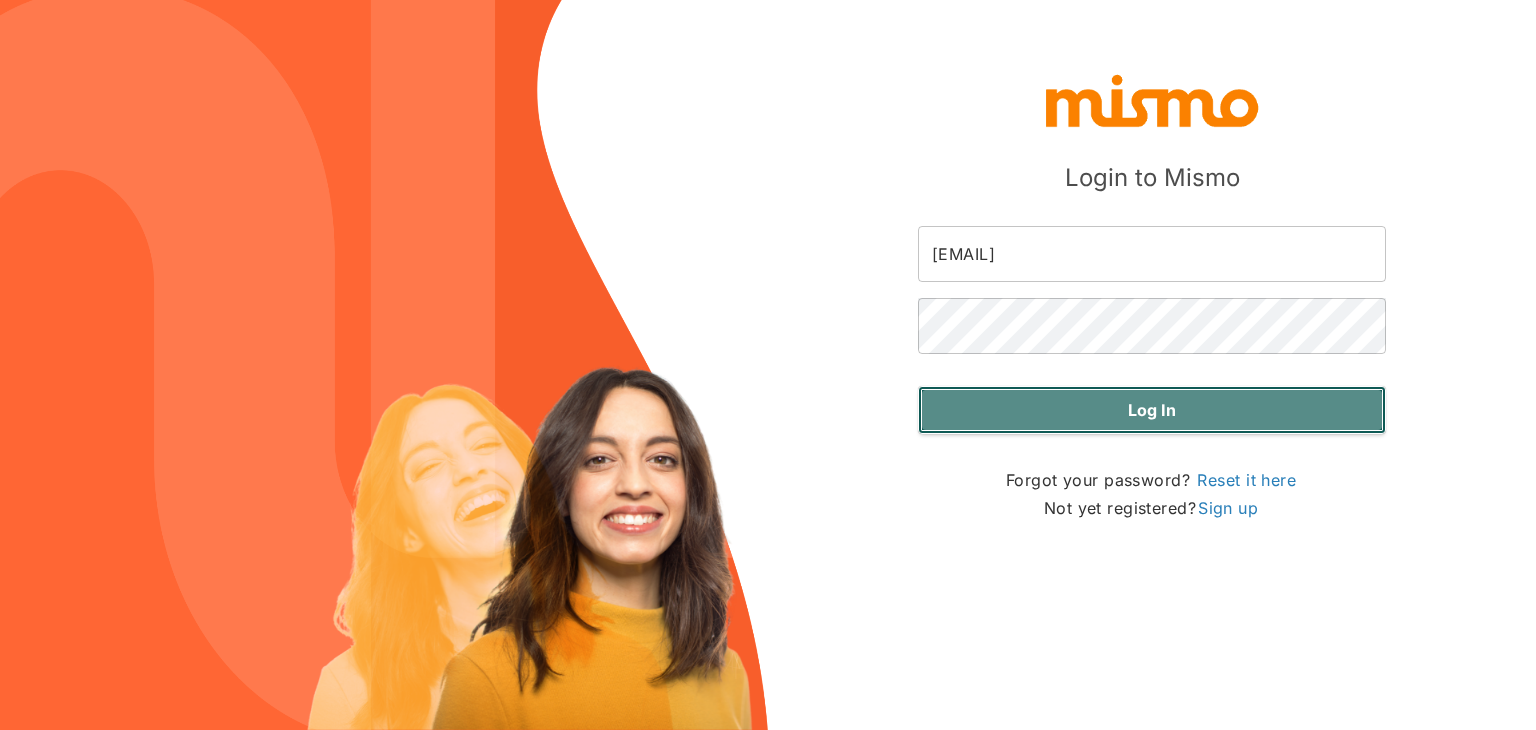 click on "Log in" at bounding box center (1152, 410) 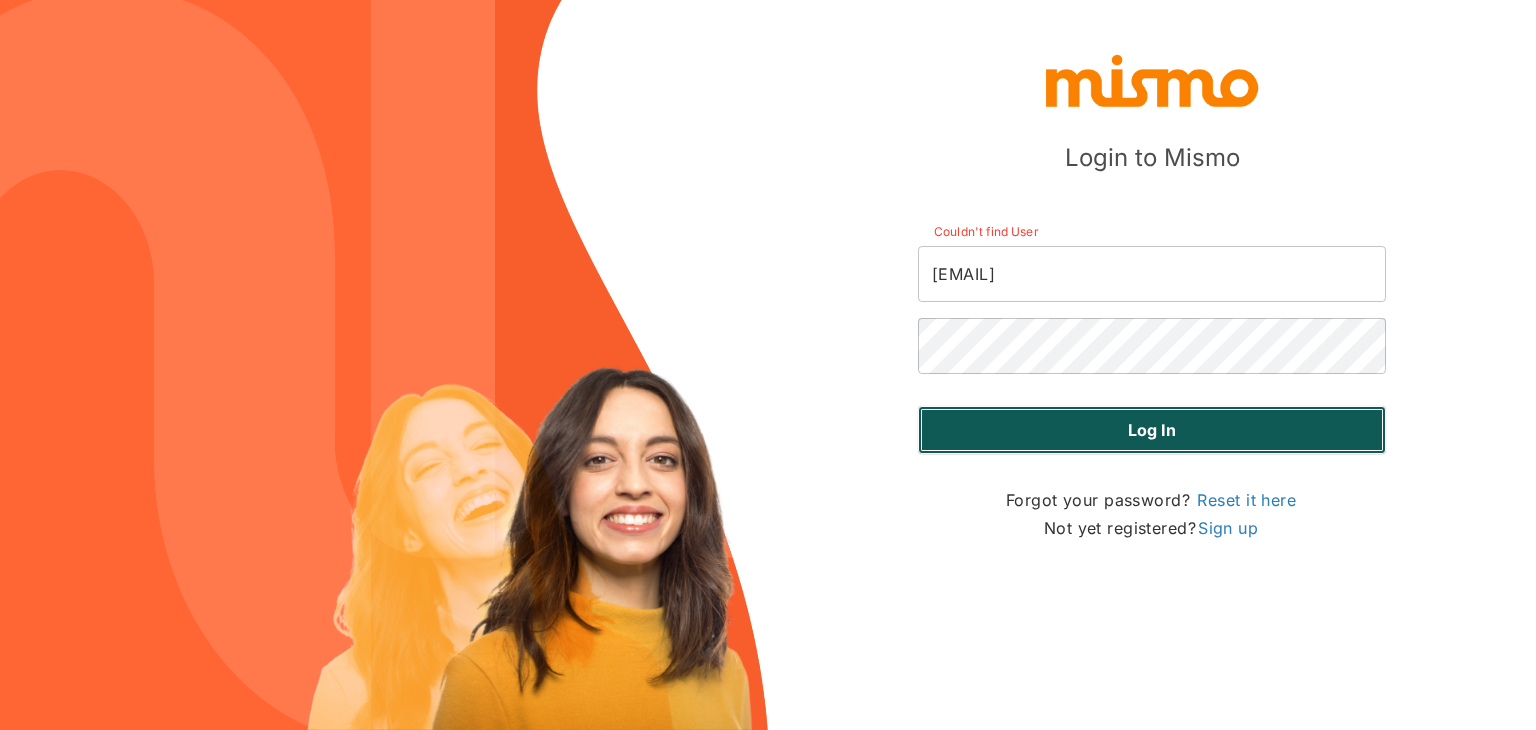drag, startPoint x: 1167, startPoint y: 418, endPoint x: 1324, endPoint y: 29, distance: 419.4878 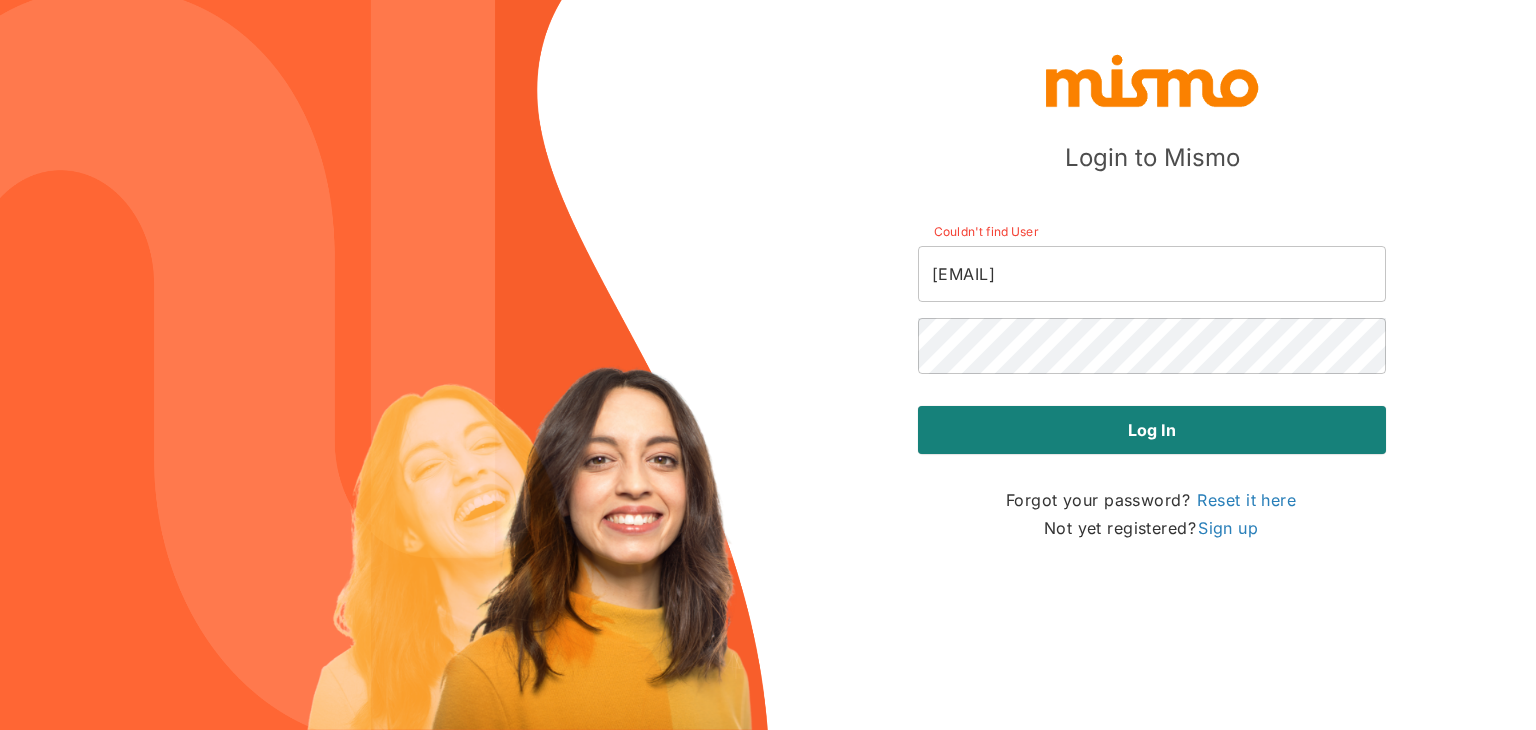 click on "[EMAIL]" at bounding box center (1152, 274) 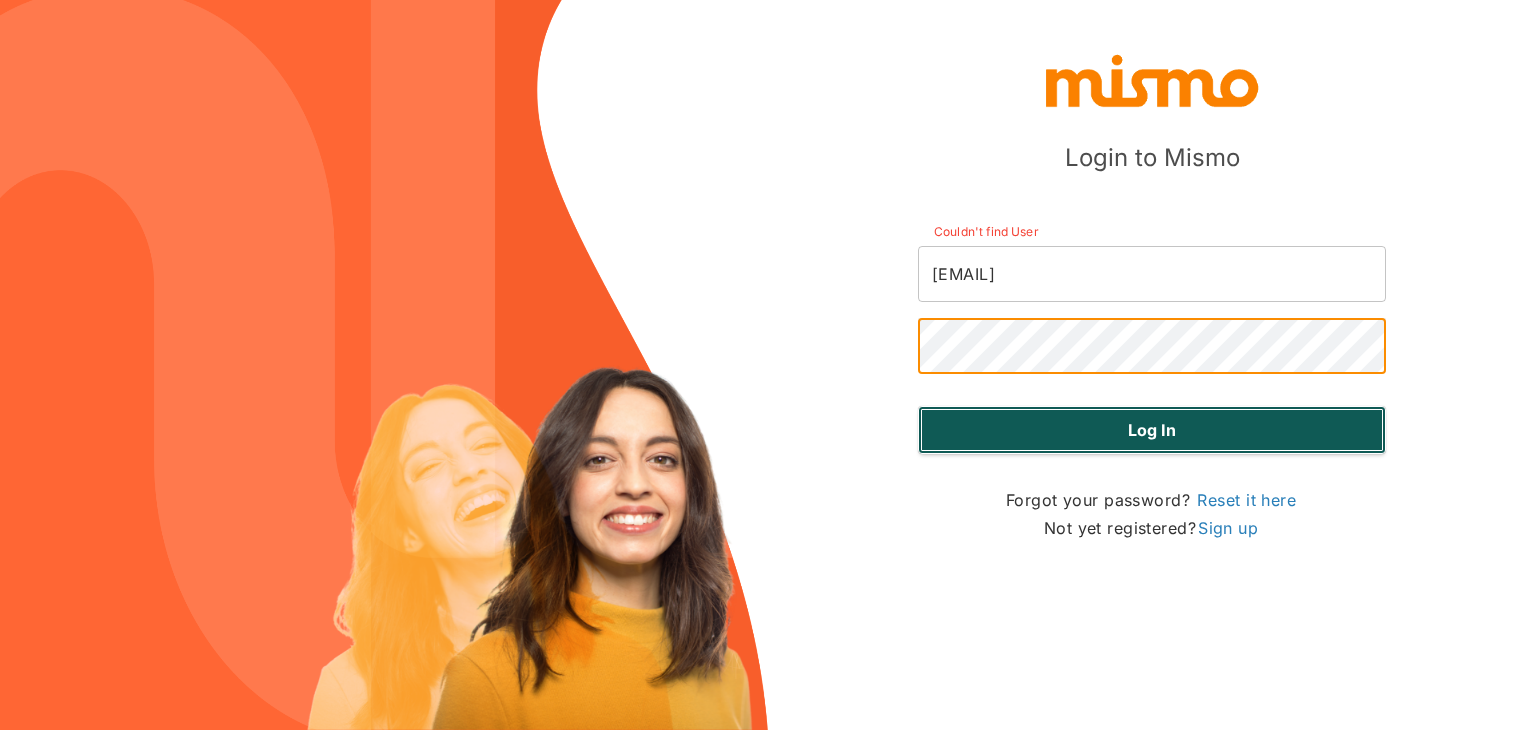 click on "Log in" at bounding box center [1152, 430] 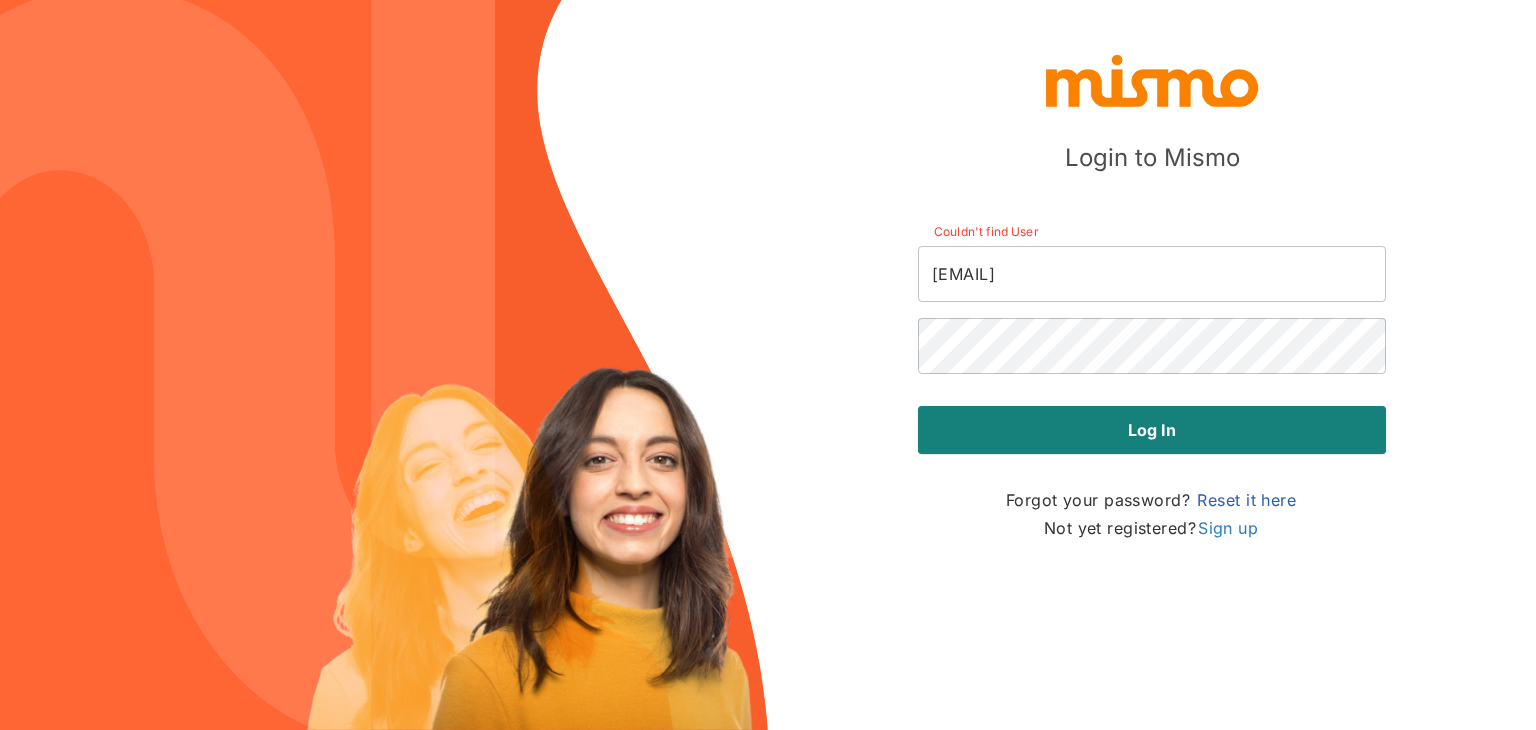 click on "Reset it here" at bounding box center [1246, 500] 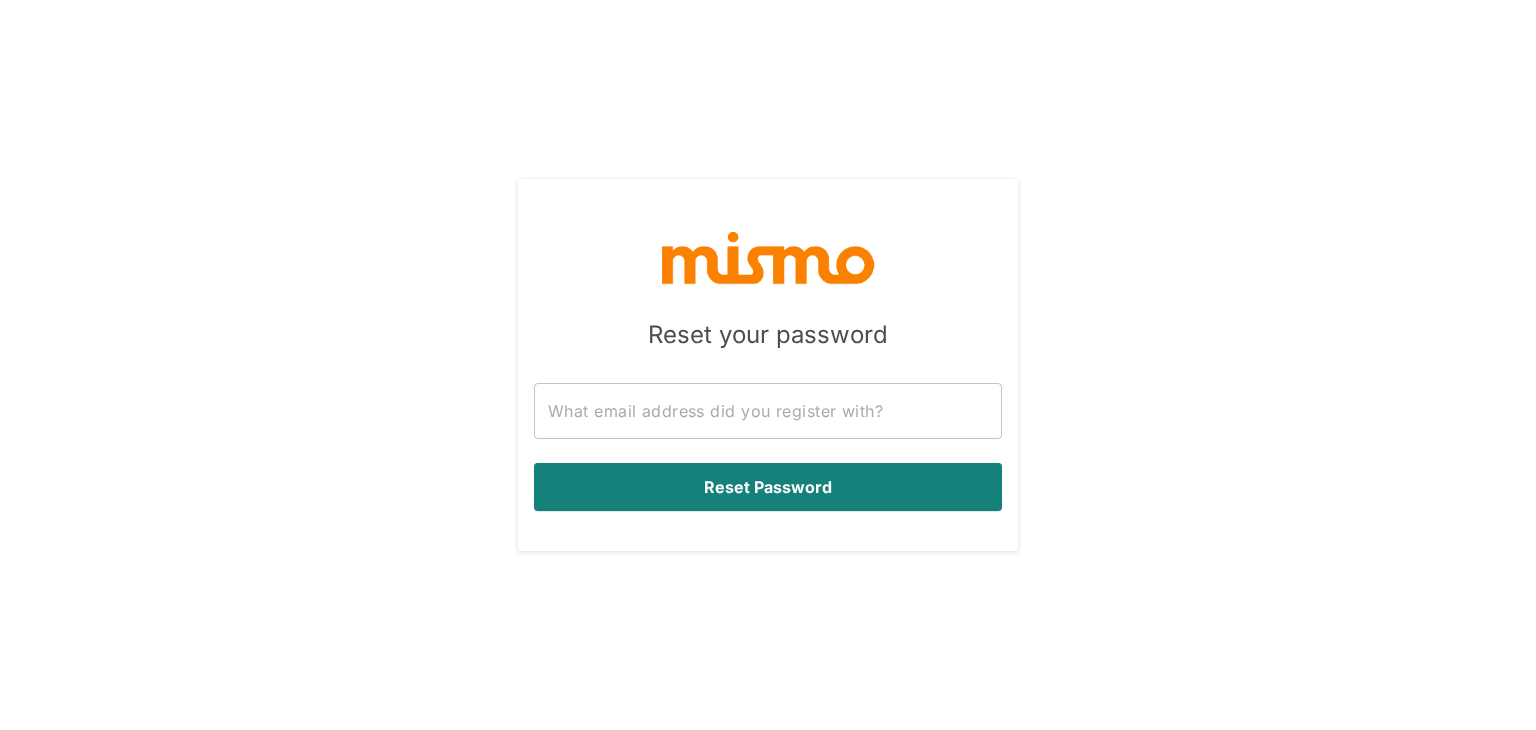 click at bounding box center [768, 411] 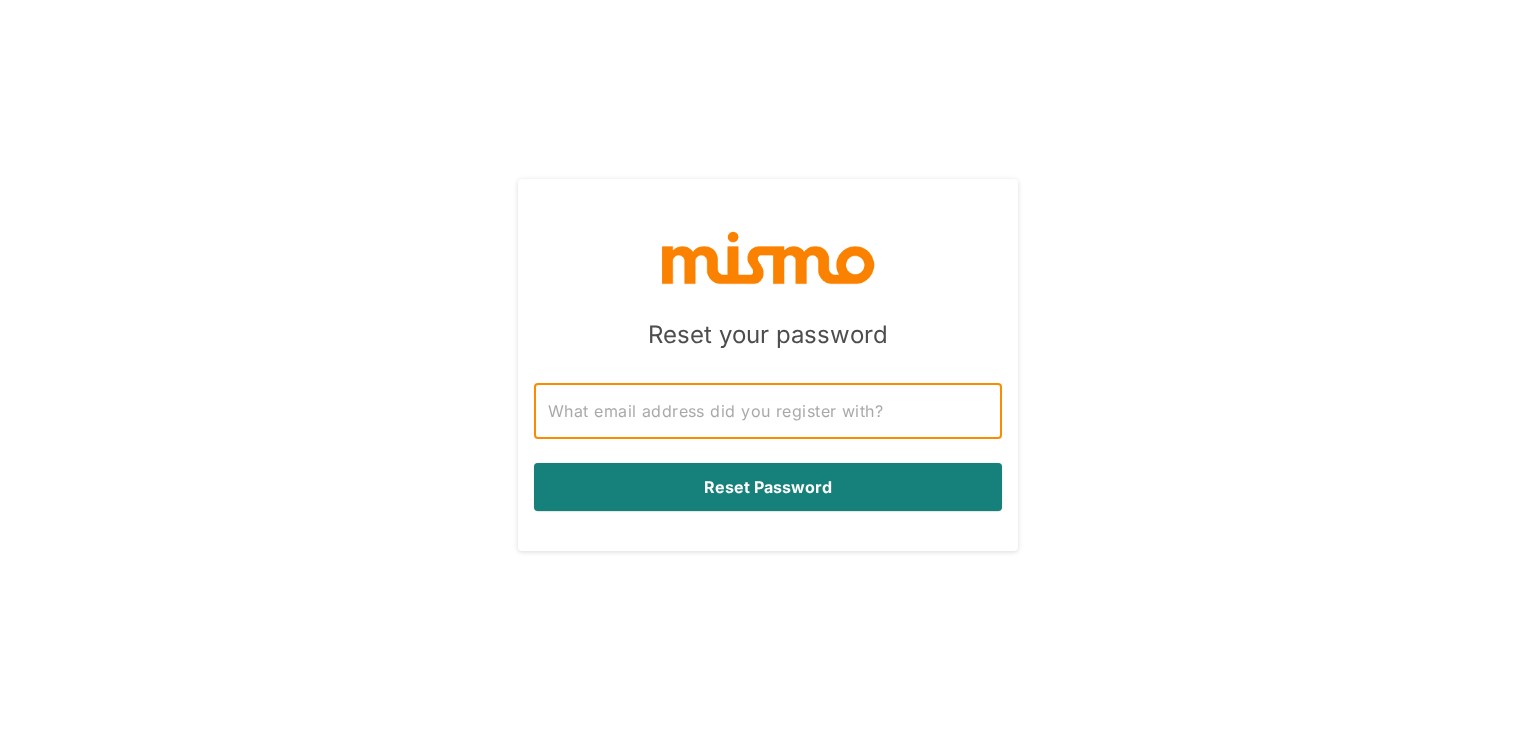 type on "[EMAIL]" 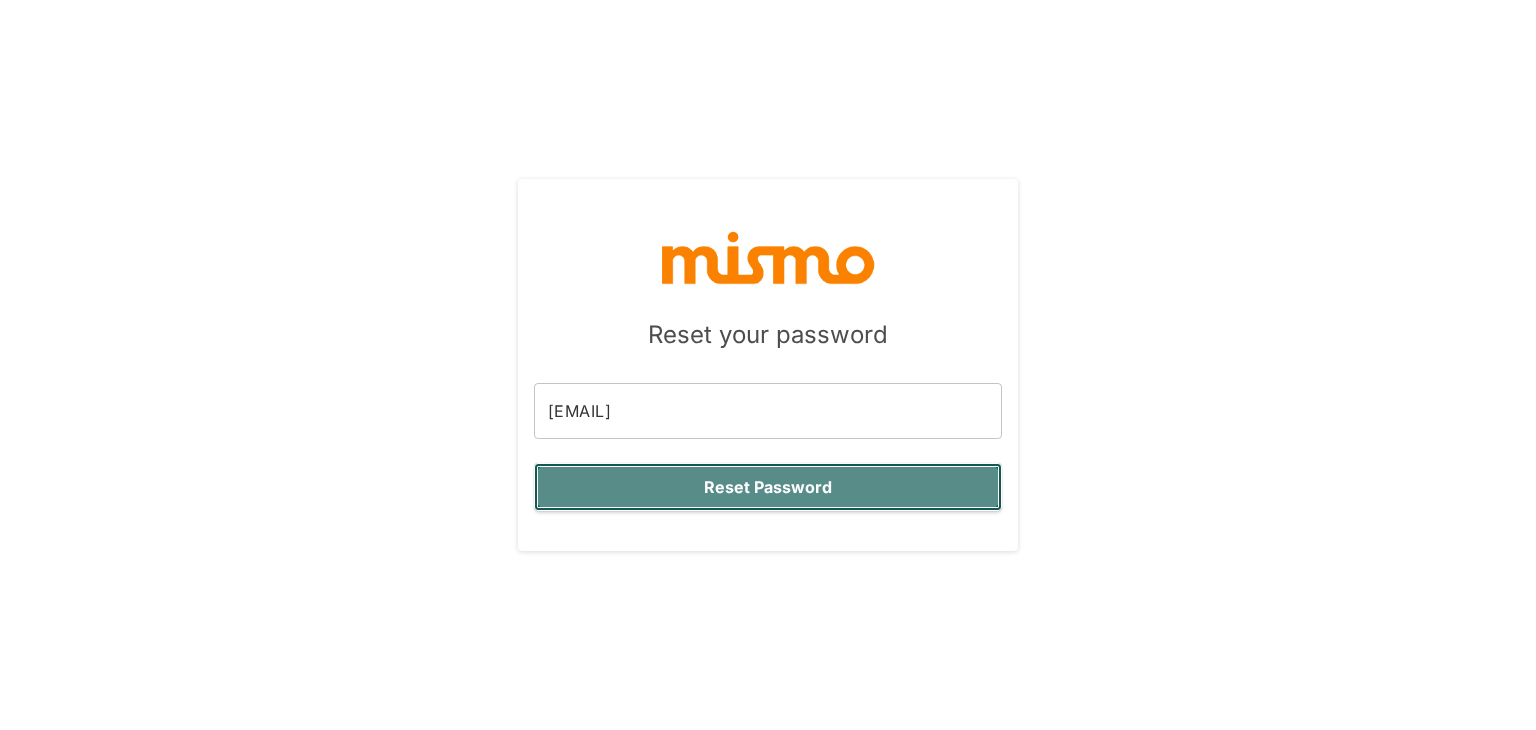 click on "Reset Password" at bounding box center [768, 487] 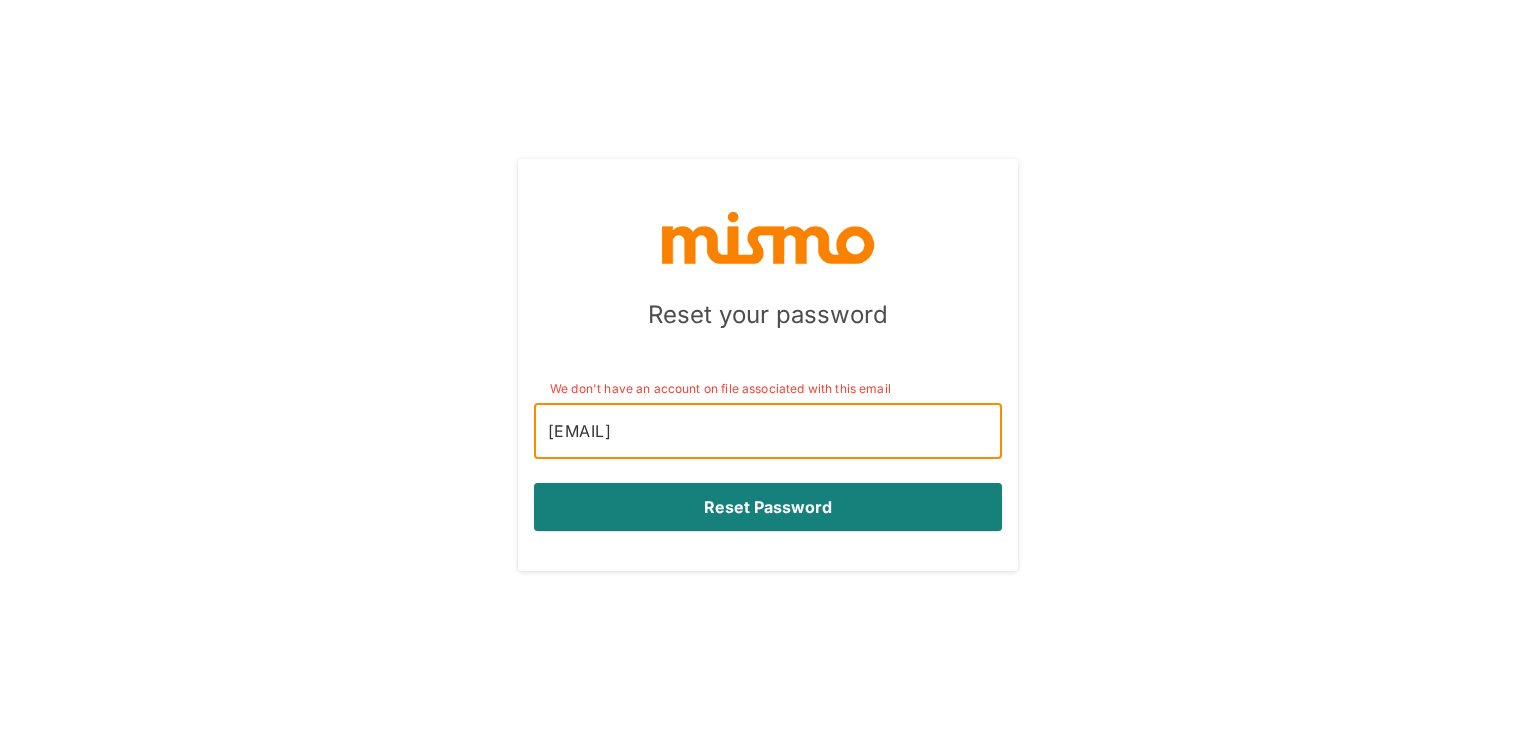 click on "[EMAIL]" at bounding box center [768, 431] 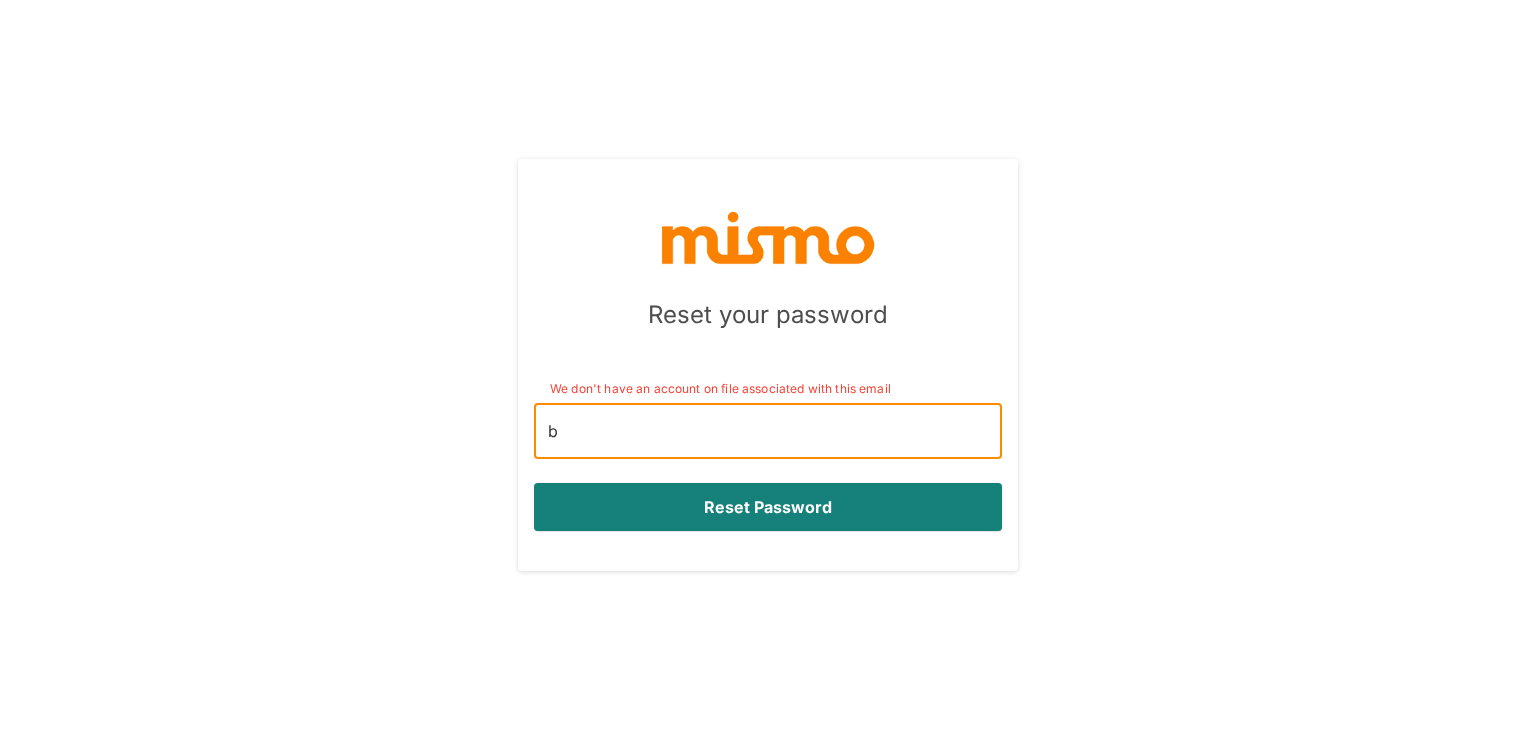 type on "[EMAIL]" 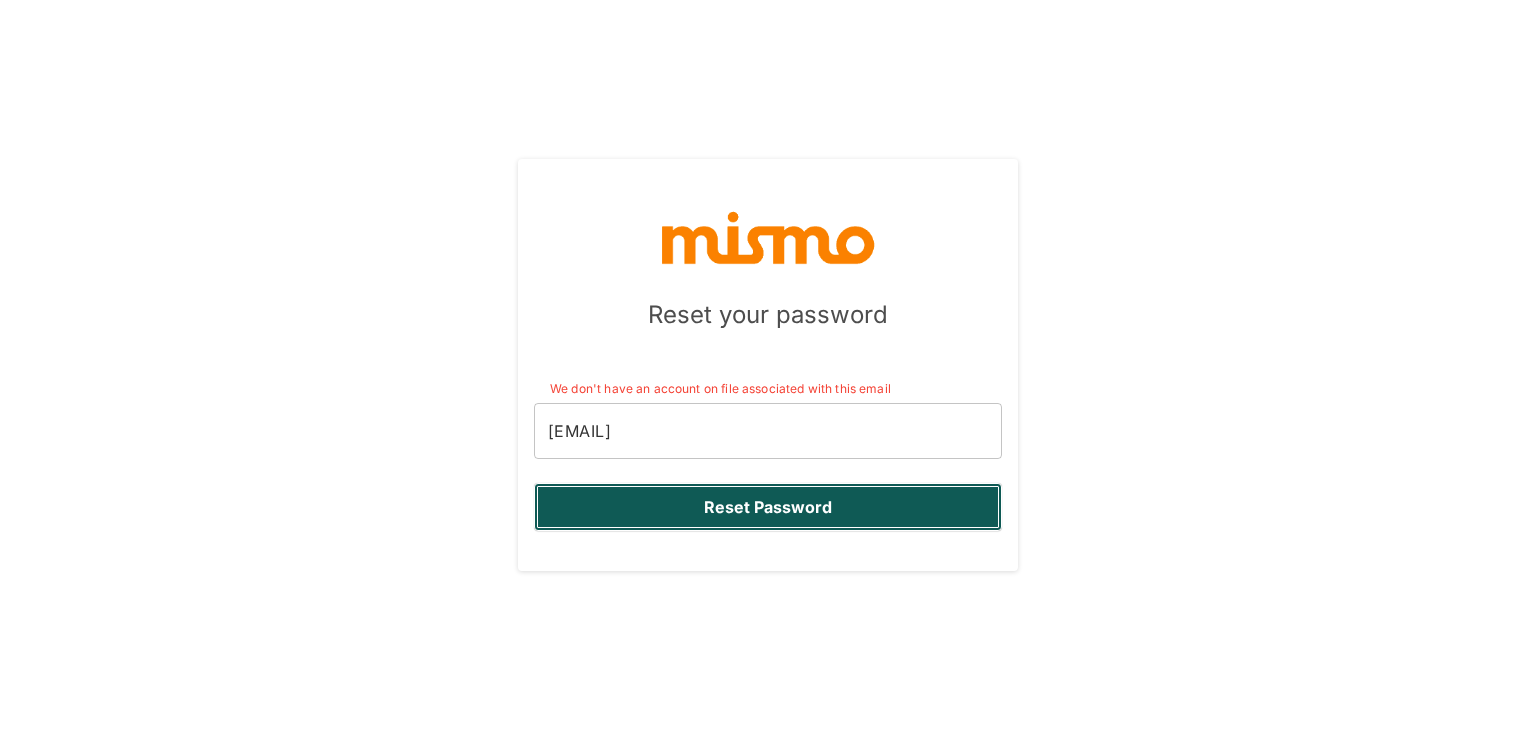 drag, startPoint x: 812, startPoint y: 495, endPoint x: 761, endPoint y: 512, distance: 53.75872 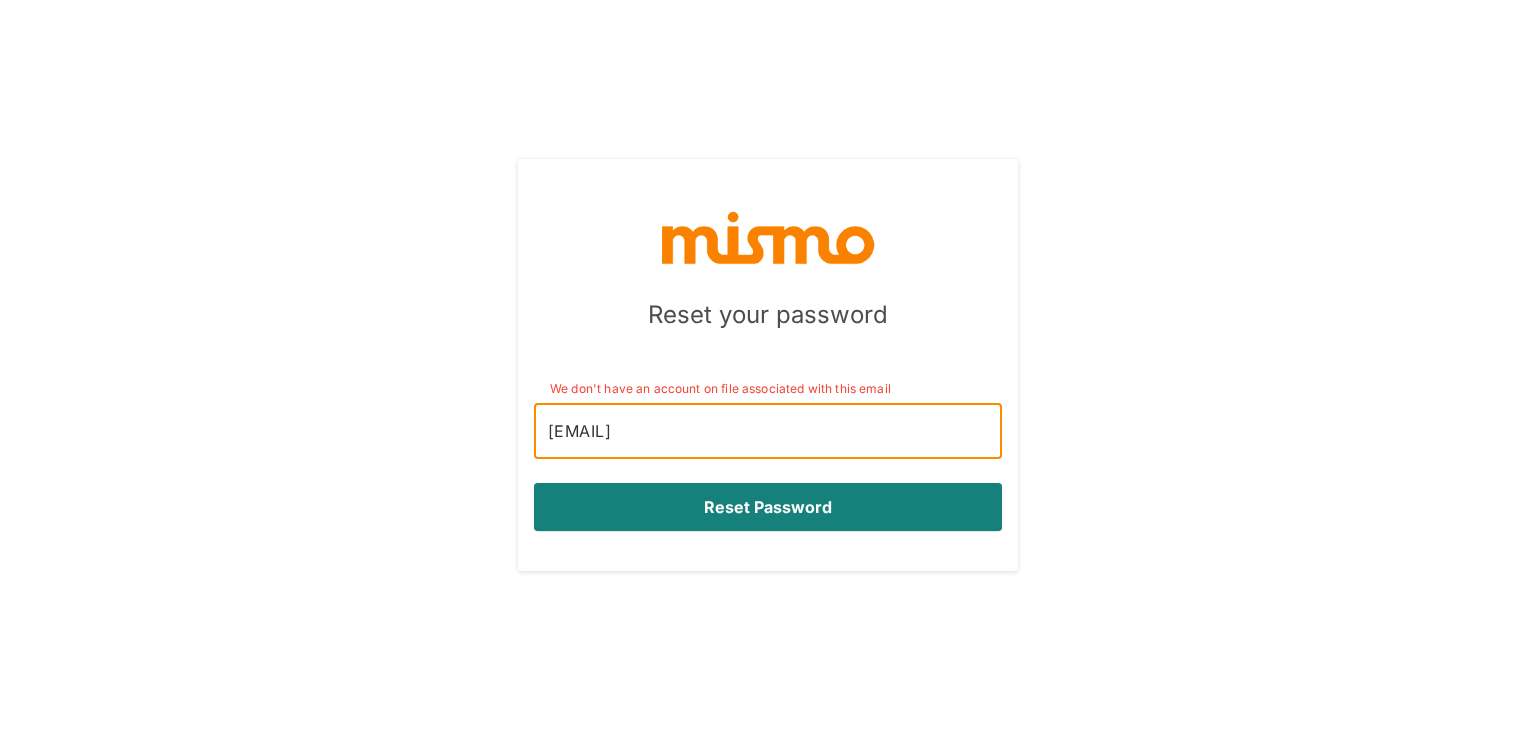 click on "[EMAIL]" at bounding box center (768, 431) 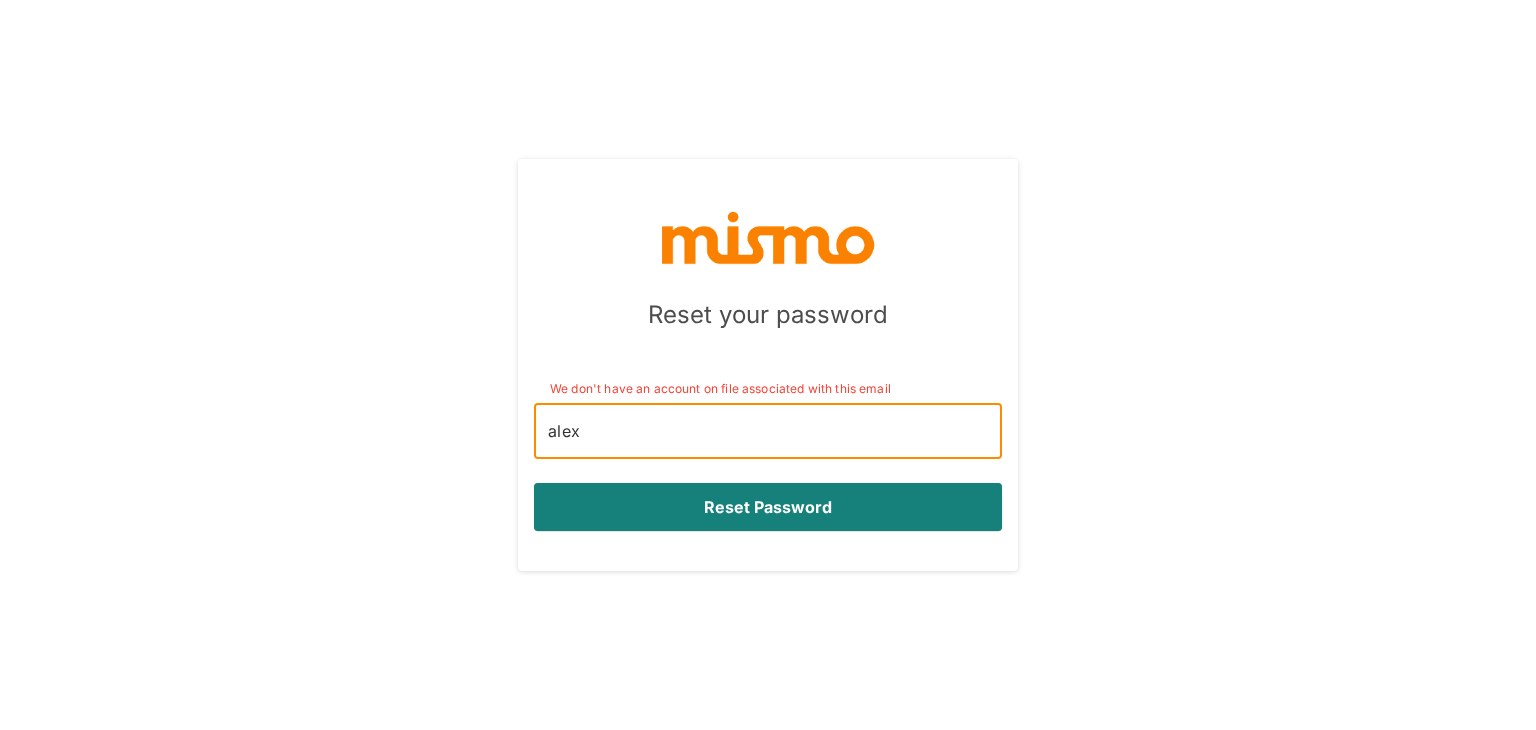 type on "[EMAIL]" 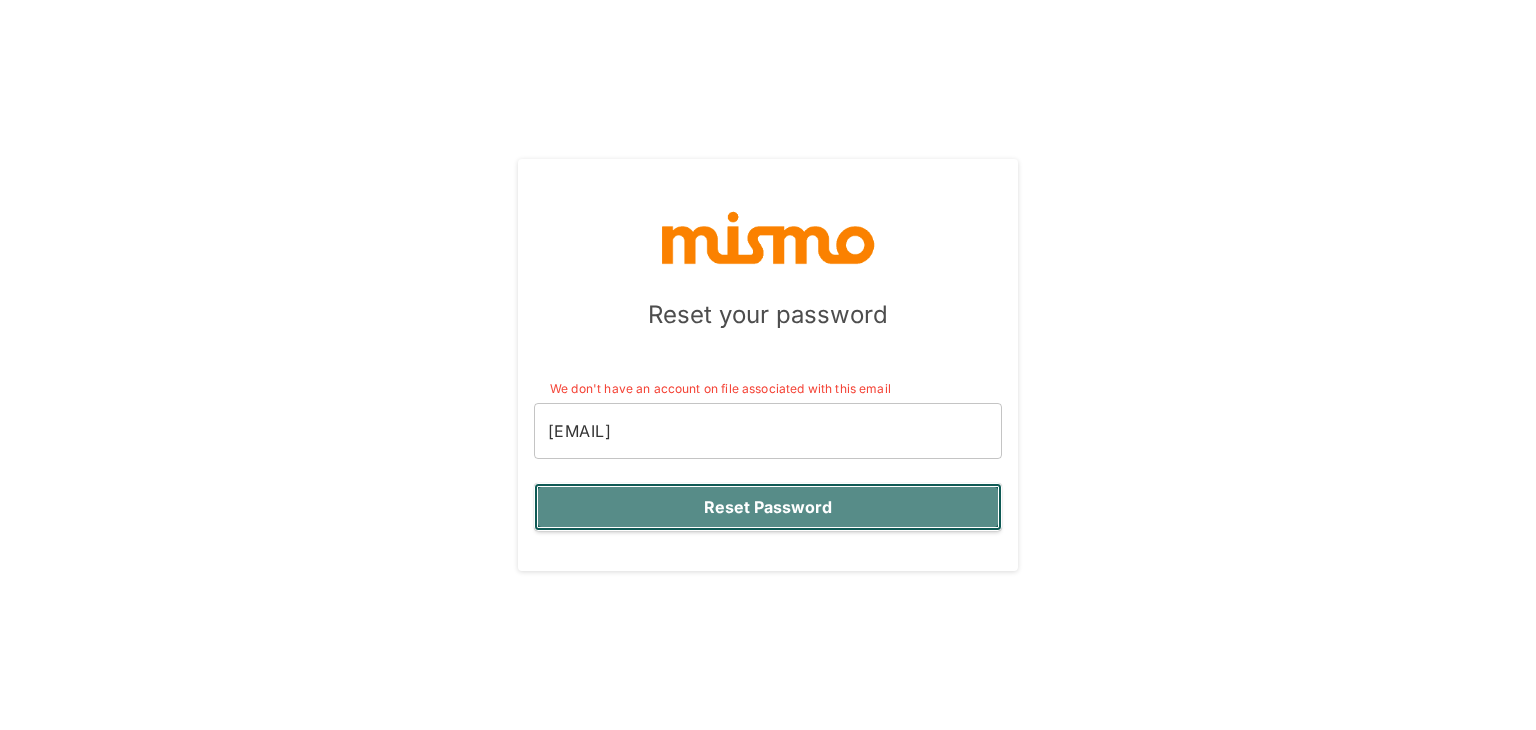 click on "Reset Password" at bounding box center [768, 507] 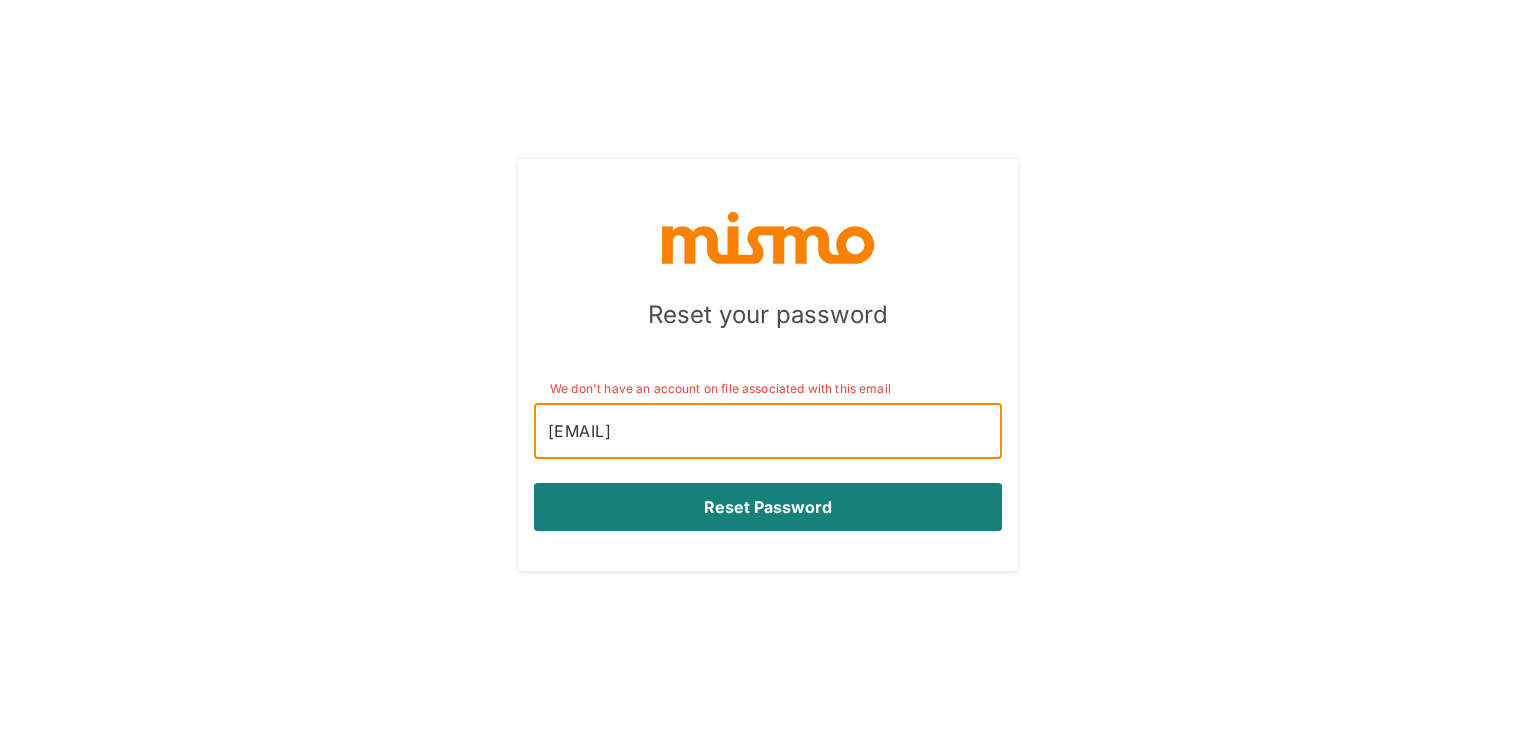 click on "[EMAIL]" at bounding box center [768, 431] 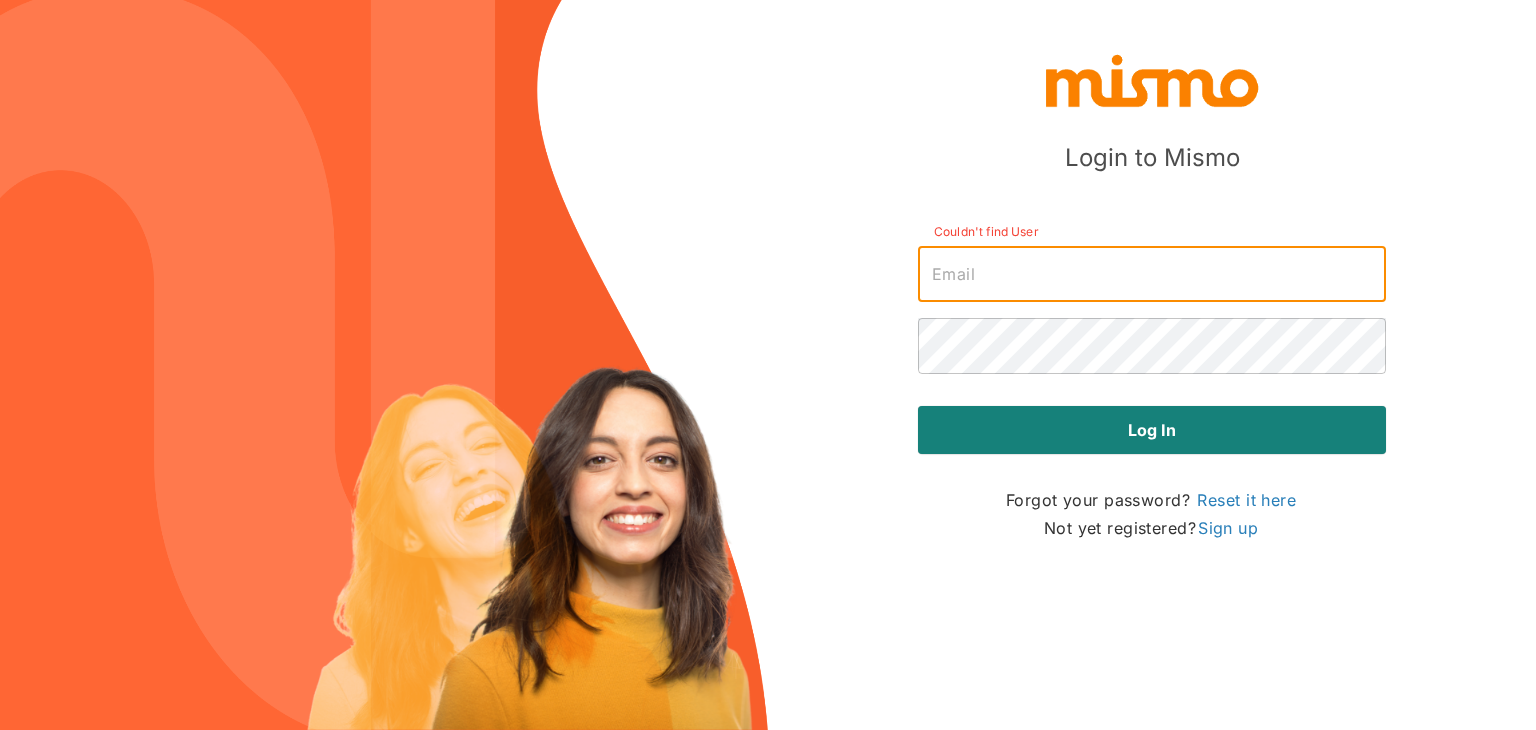 click at bounding box center (1152, 274) 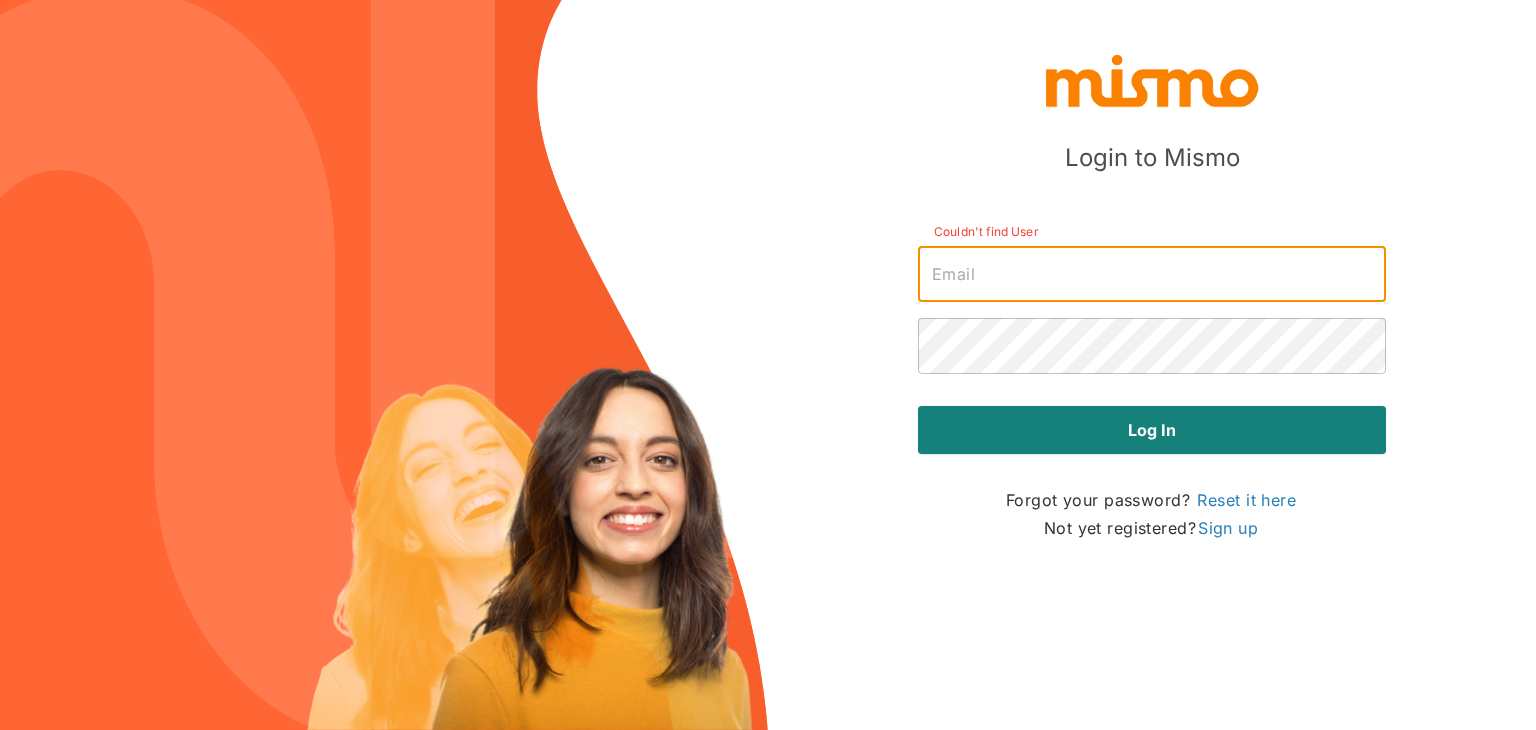 type on "[EMAIL]" 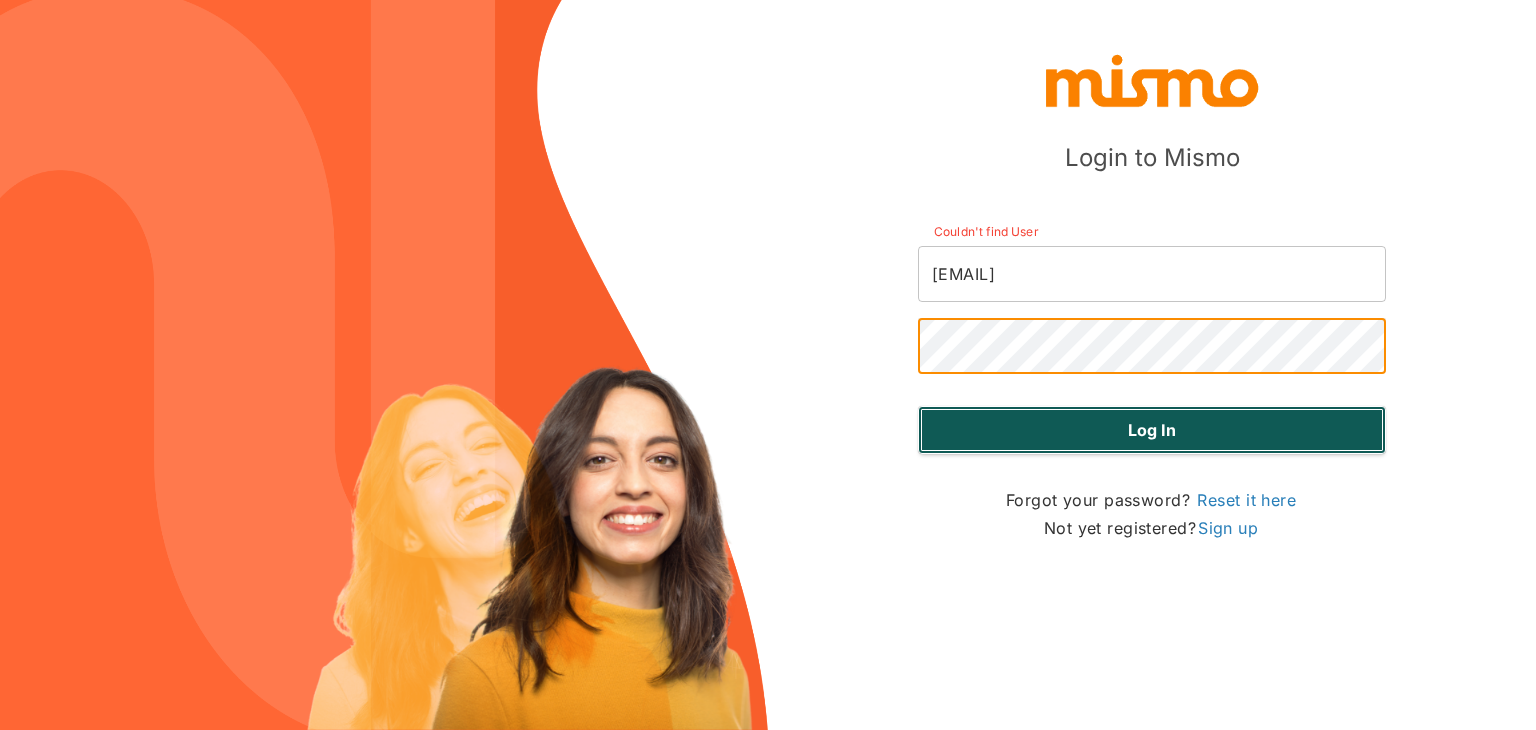 click on "Log in" at bounding box center (1152, 430) 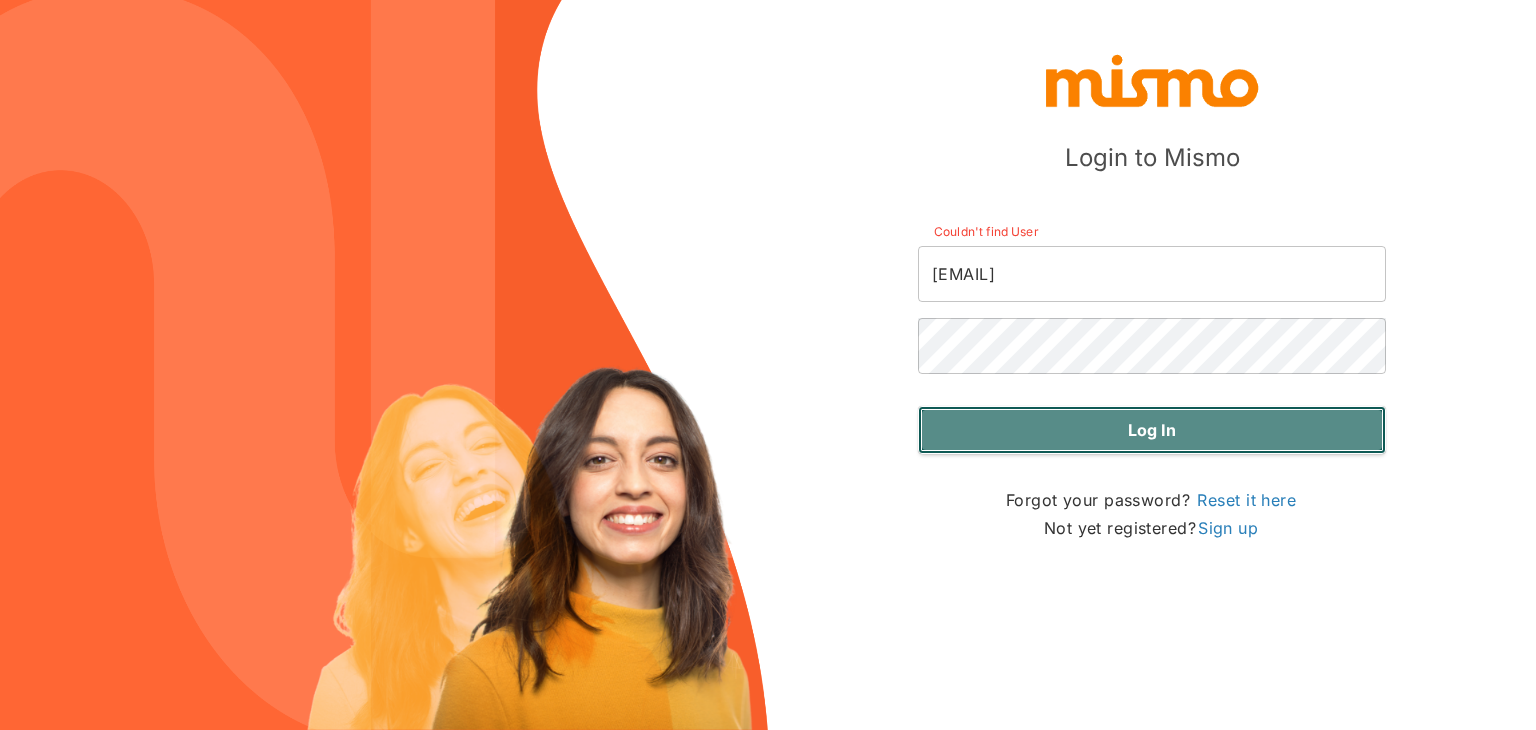 click on "Log in" at bounding box center [1152, 430] 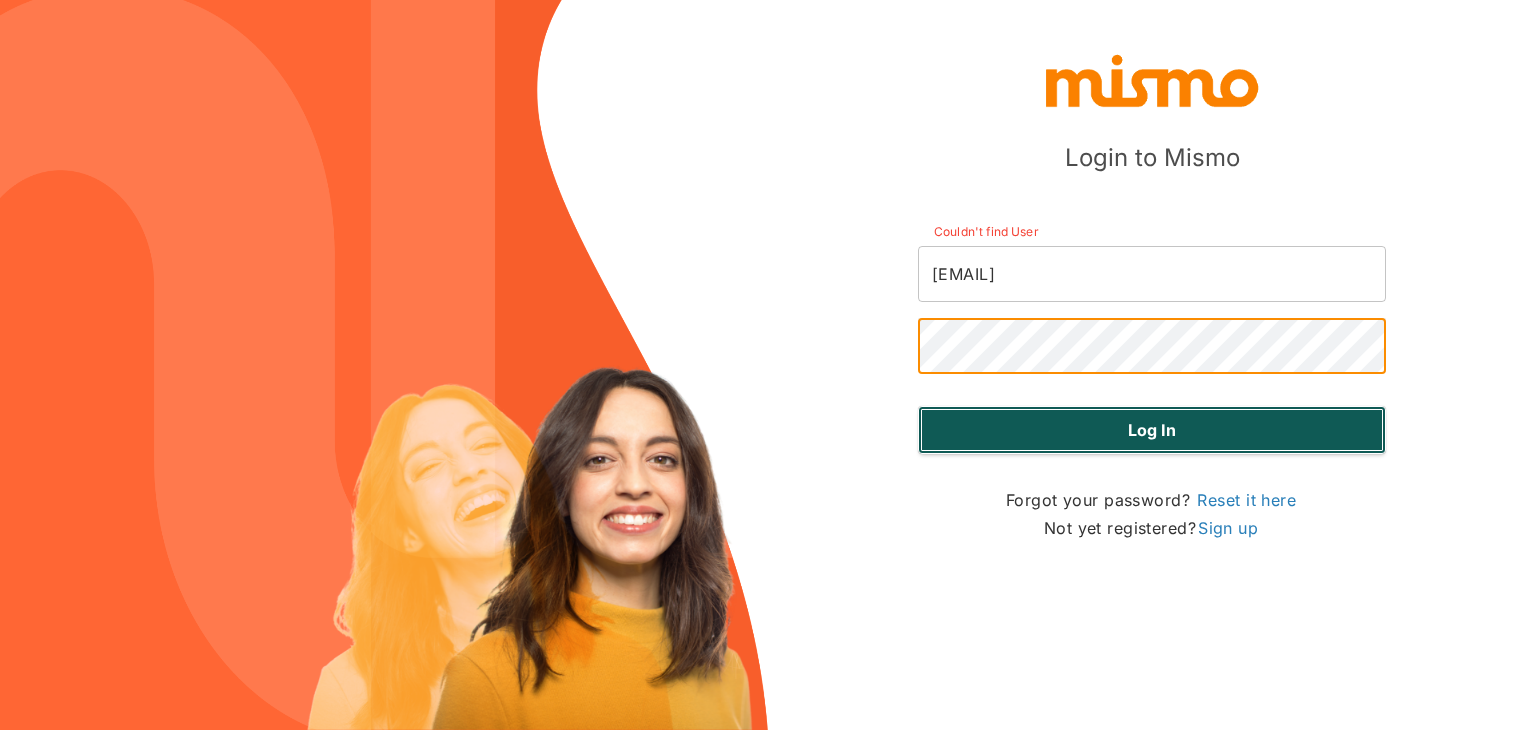 click on "Log in" at bounding box center (1152, 430) 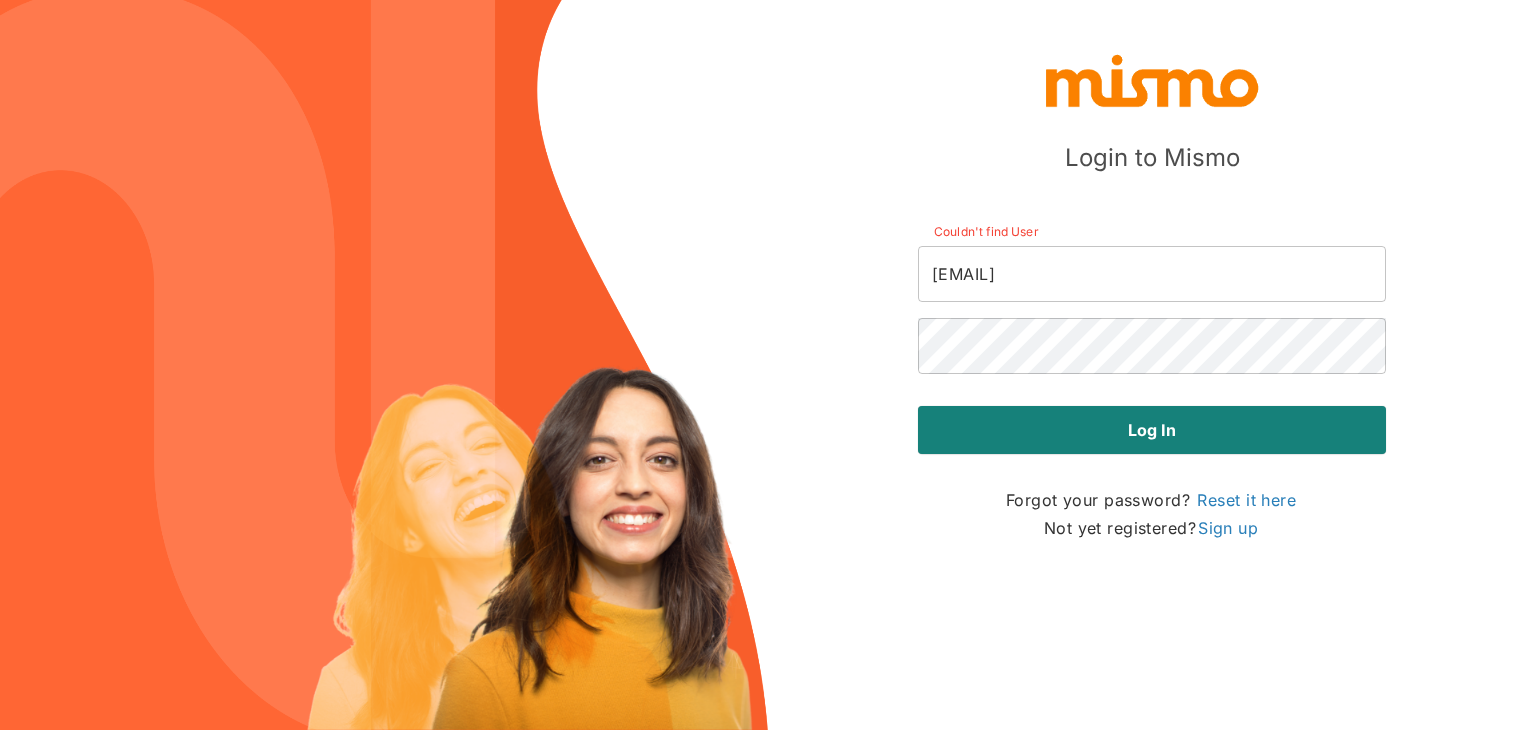 drag, startPoint x: 1124, startPoint y: 410, endPoint x: 746, endPoint y: 328, distance: 386.79193 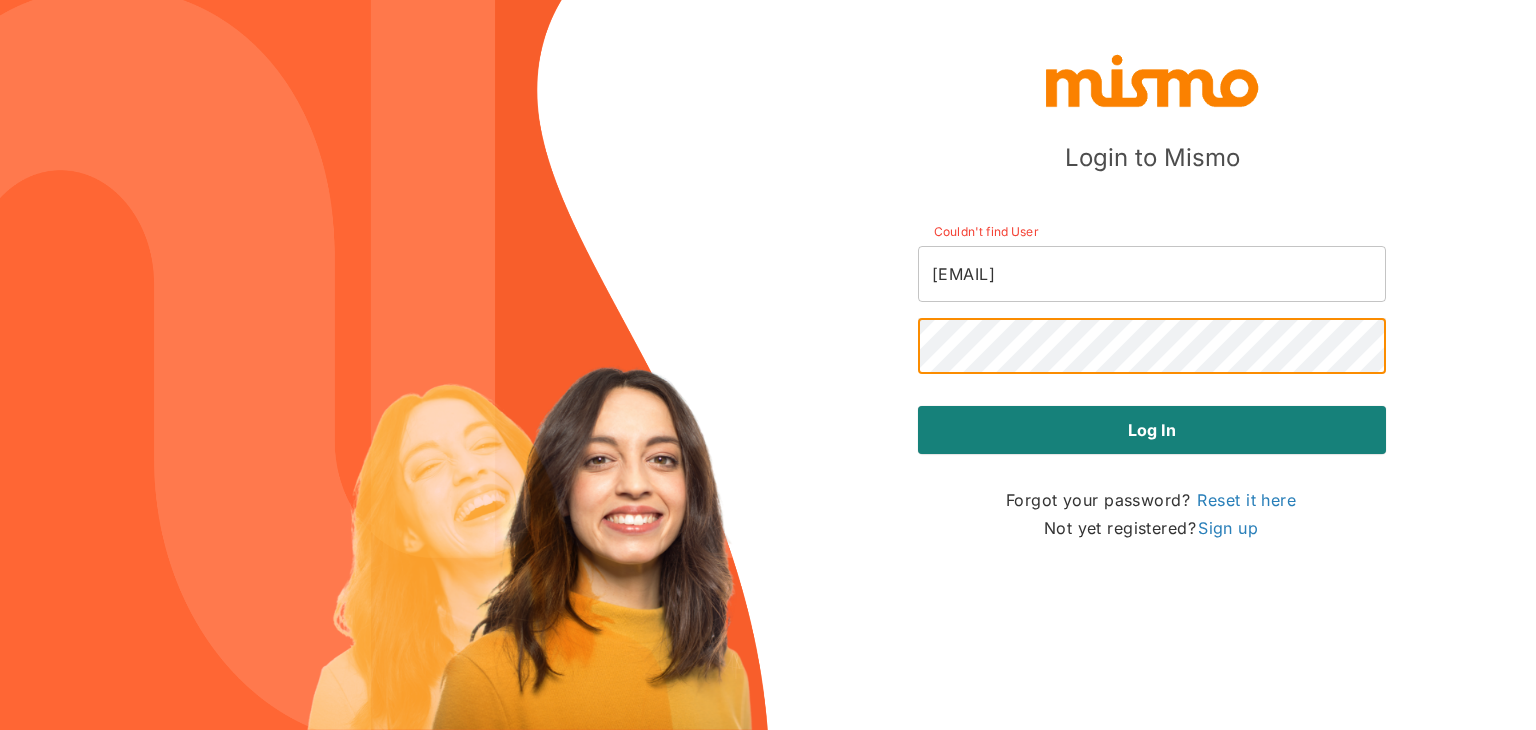 click on "Login to Mismo Couldn't find User [EMAIL] ​ ​ Log in Forgot your password?   Reset it here Not yet registered?  Sign up" at bounding box center [768, 365] 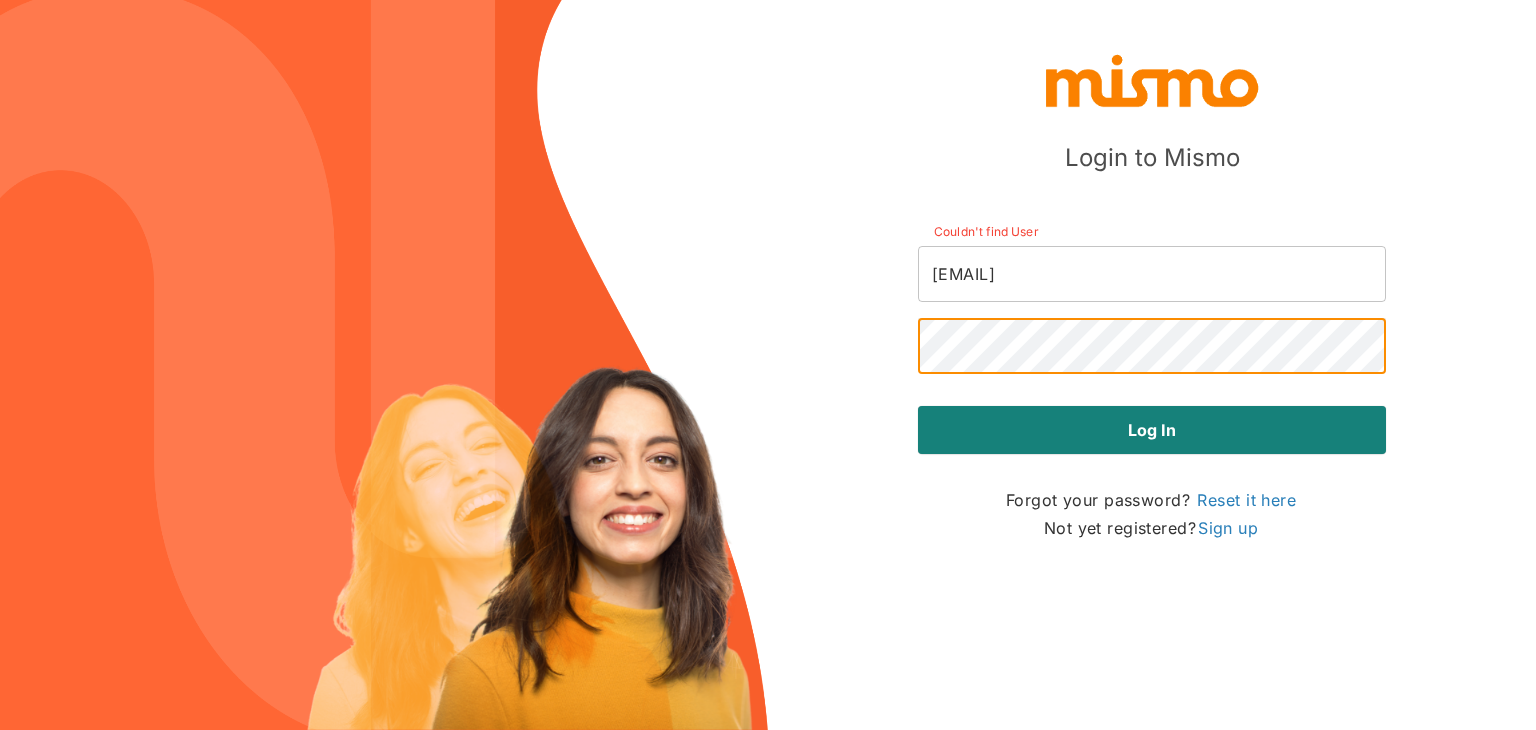 drag, startPoint x: 814, startPoint y: 370, endPoint x: 815, endPoint y: 349, distance: 21.023796 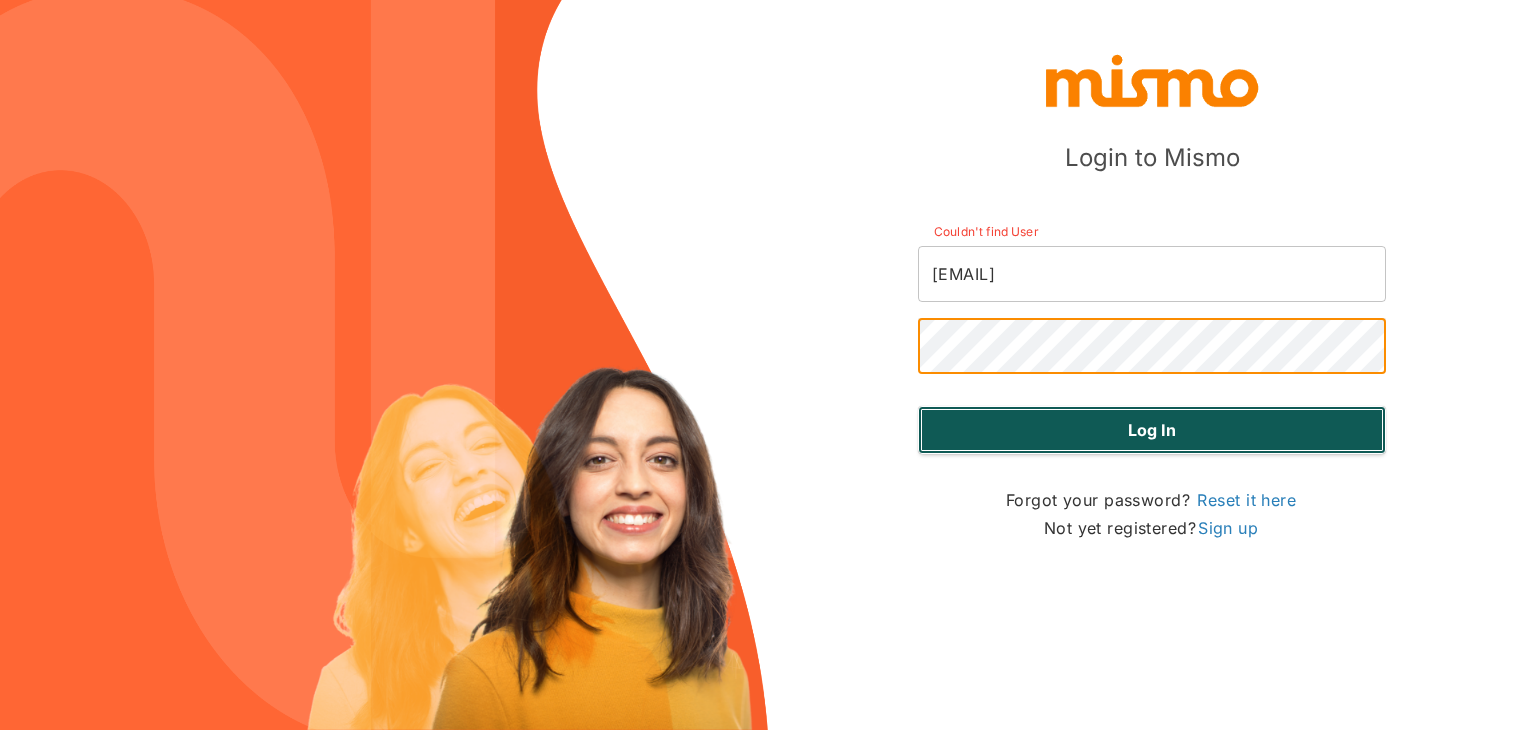 click on "Log in" at bounding box center (1152, 430) 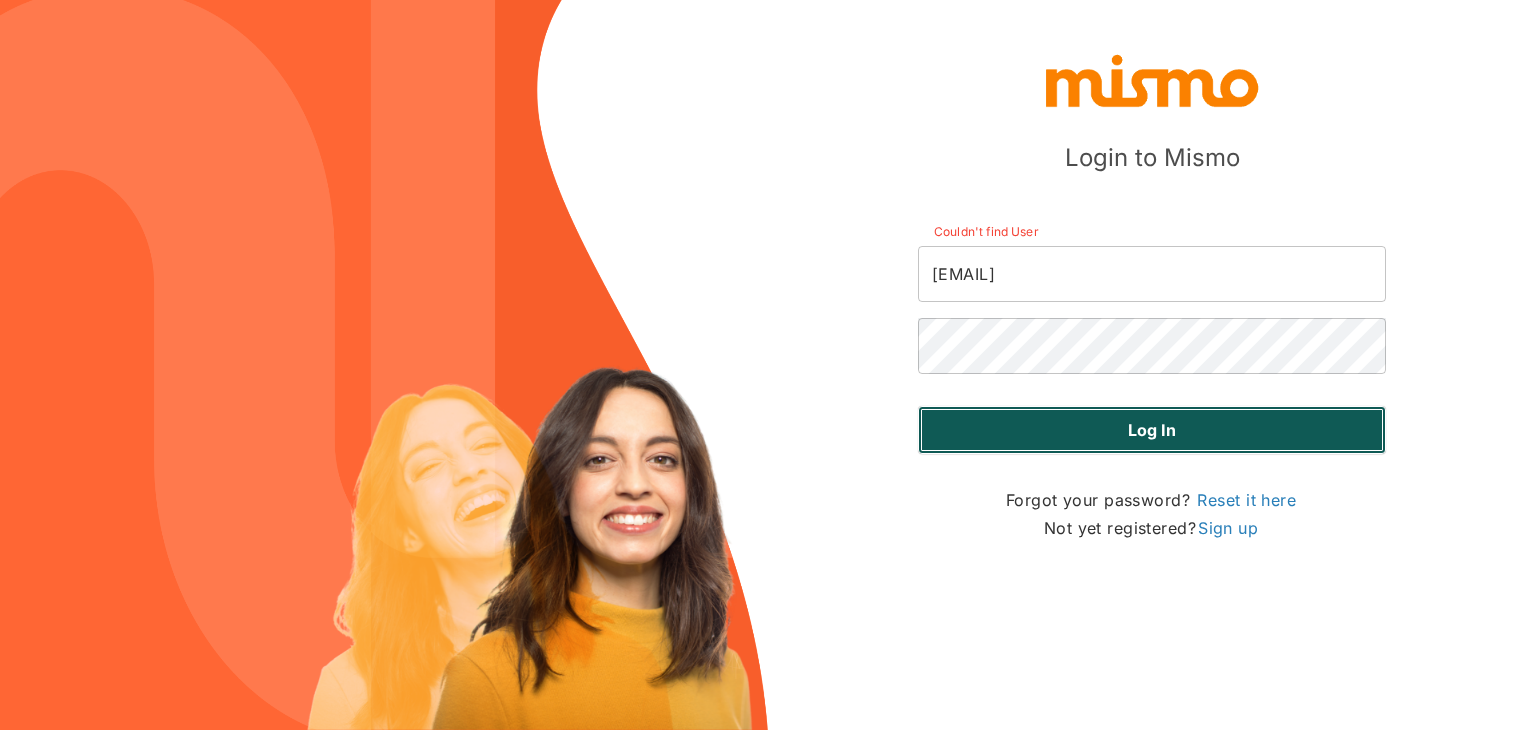 drag, startPoint x: 1192, startPoint y: 434, endPoint x: 1148, endPoint y: 421, distance: 45.88028 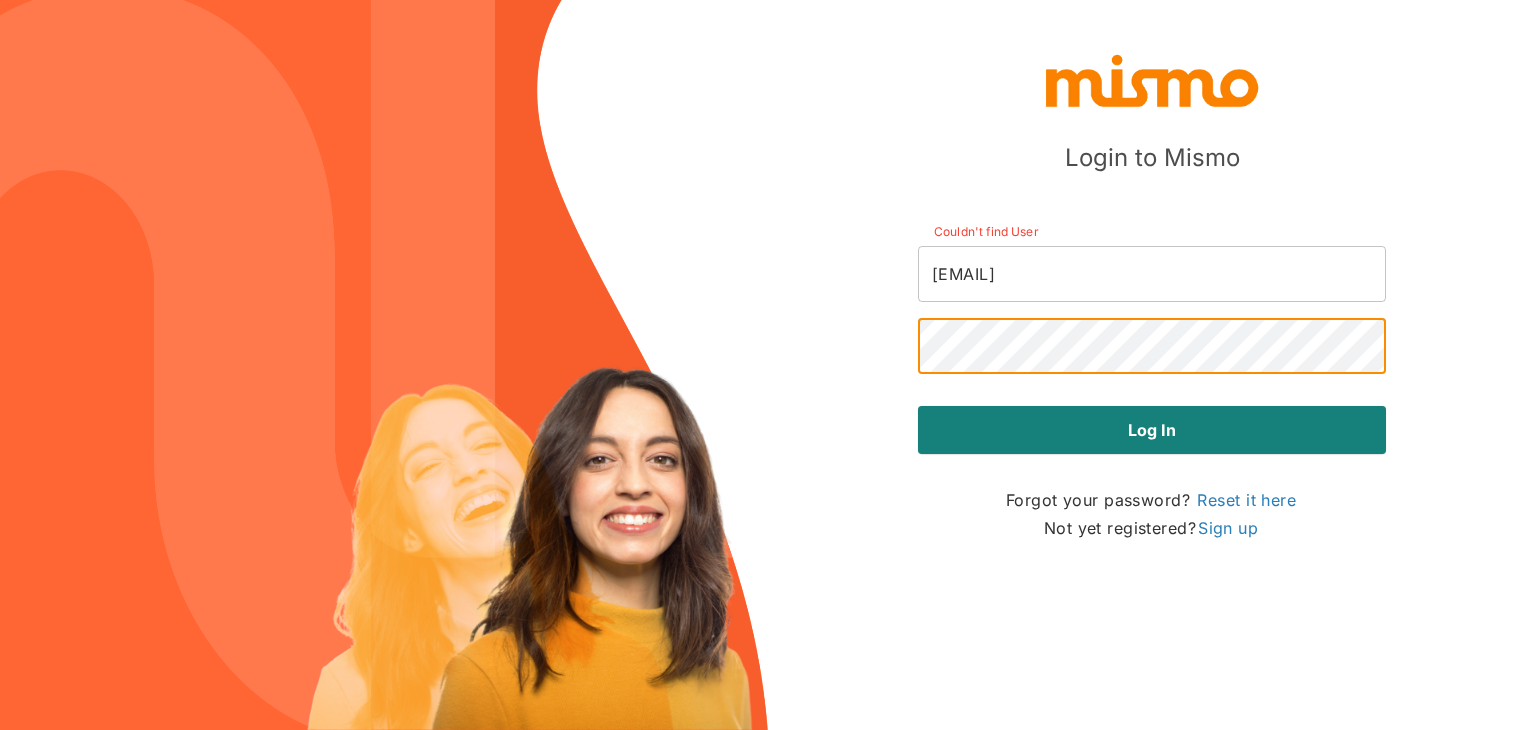 click on "Log in" at bounding box center (1152, 430) 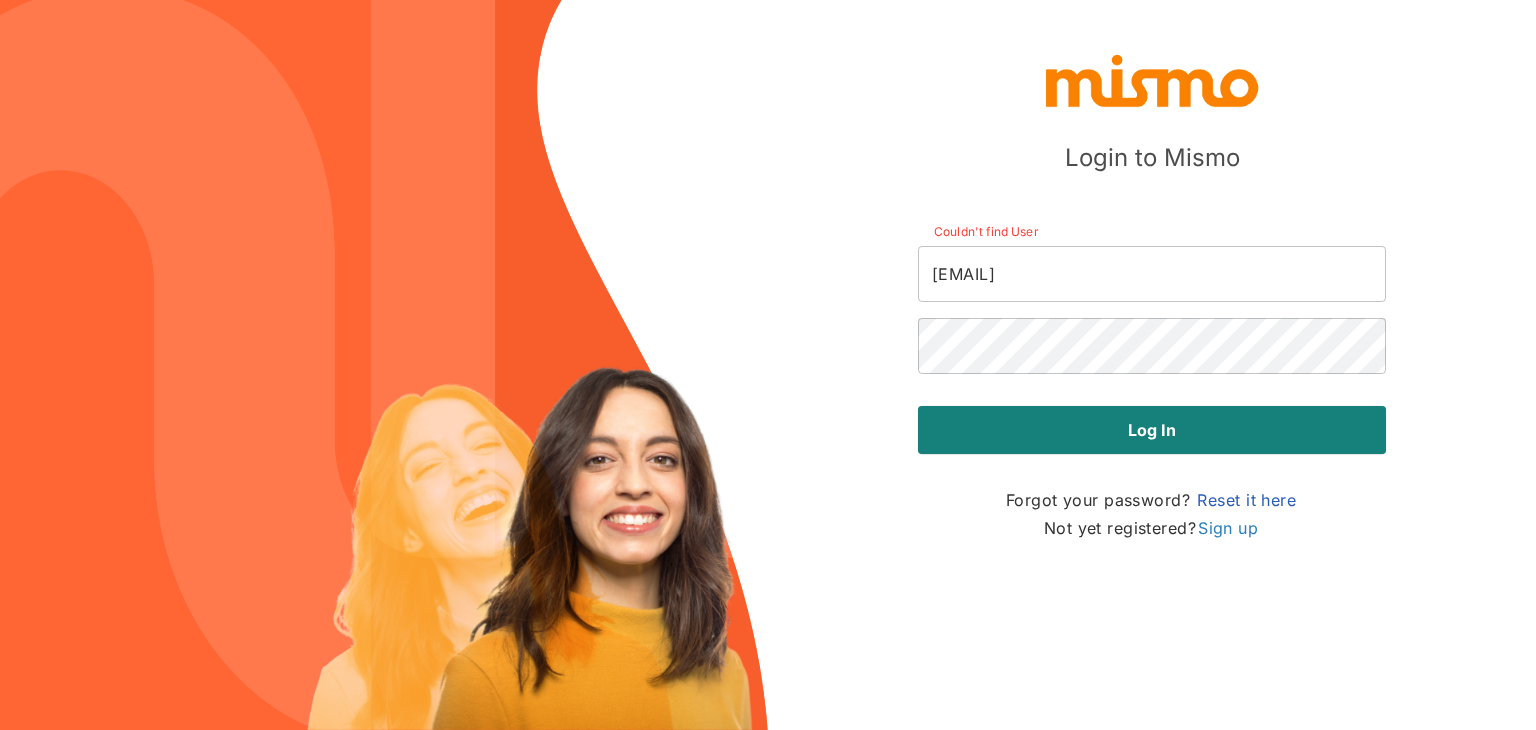 click on "Reset it here" at bounding box center [1246, 500] 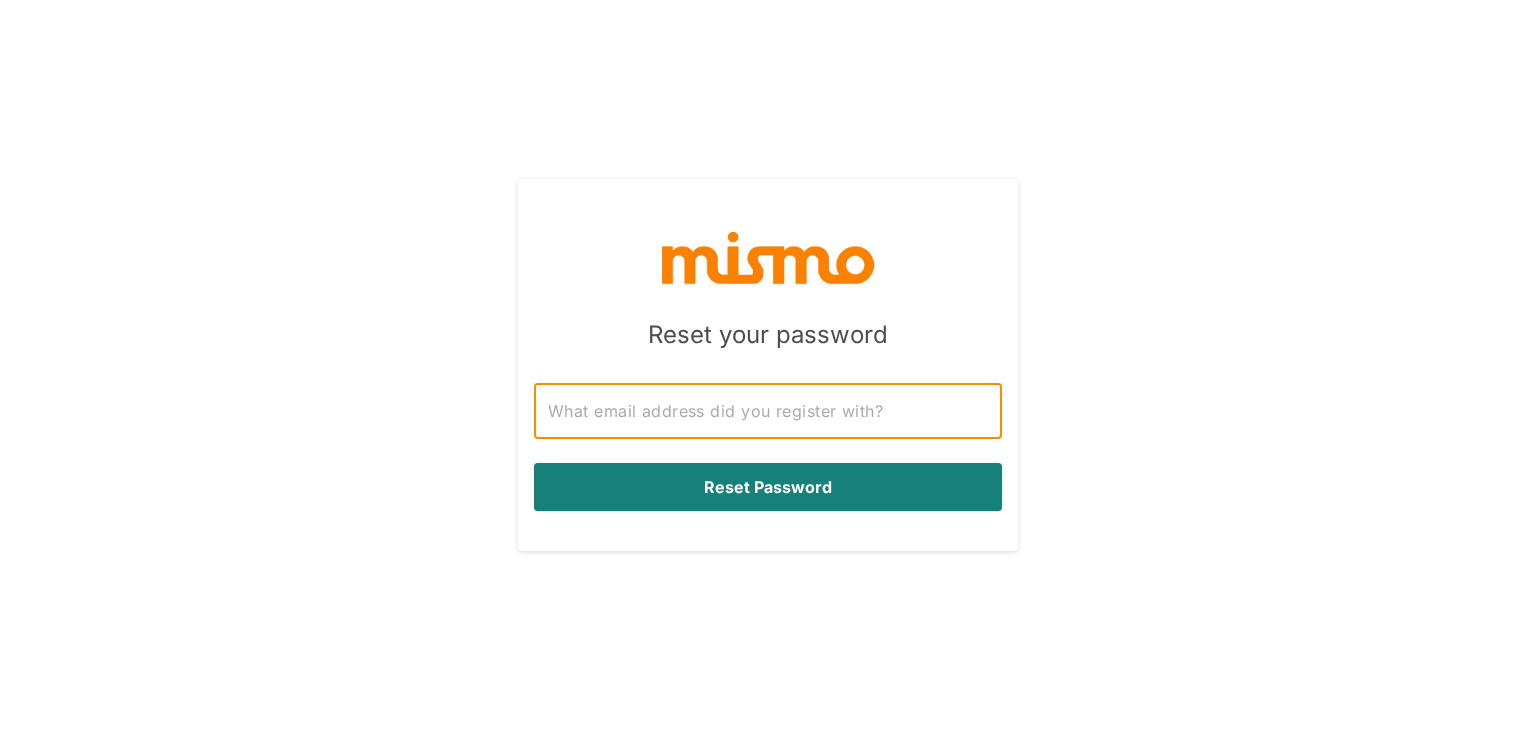 click at bounding box center [768, 411] 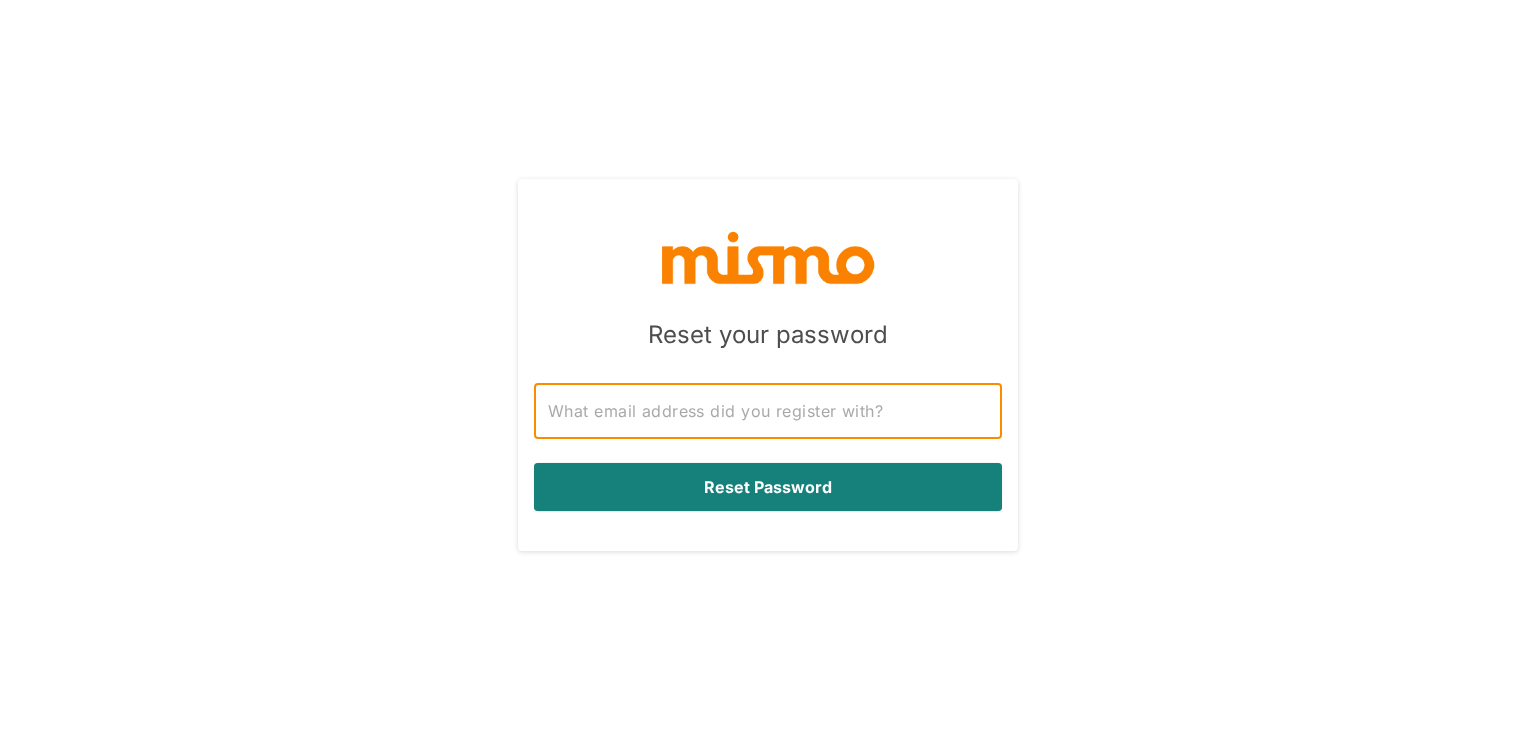 type on "[EMAIL]" 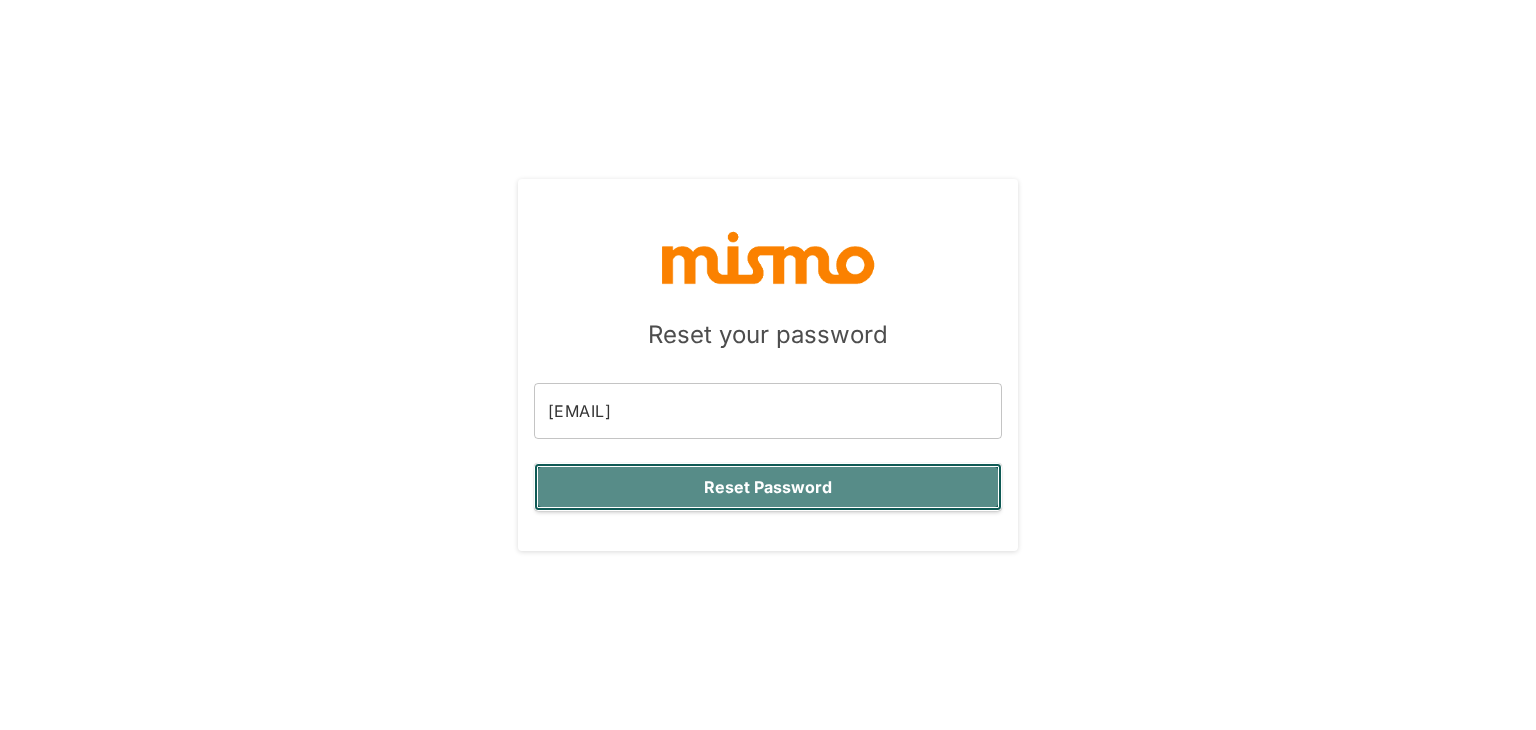 click on "Reset Password" at bounding box center (768, 487) 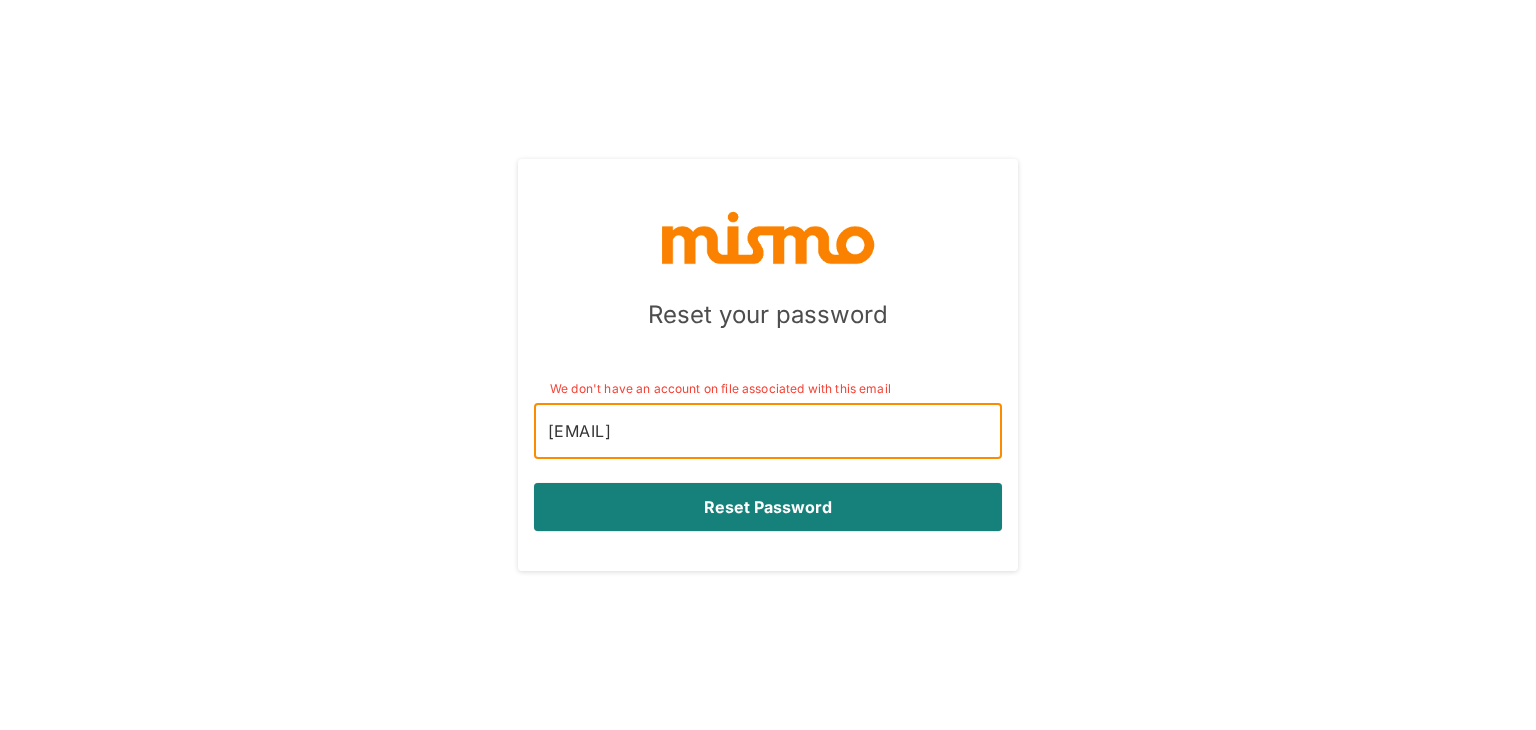 click on "[EMAIL]" at bounding box center [768, 431] 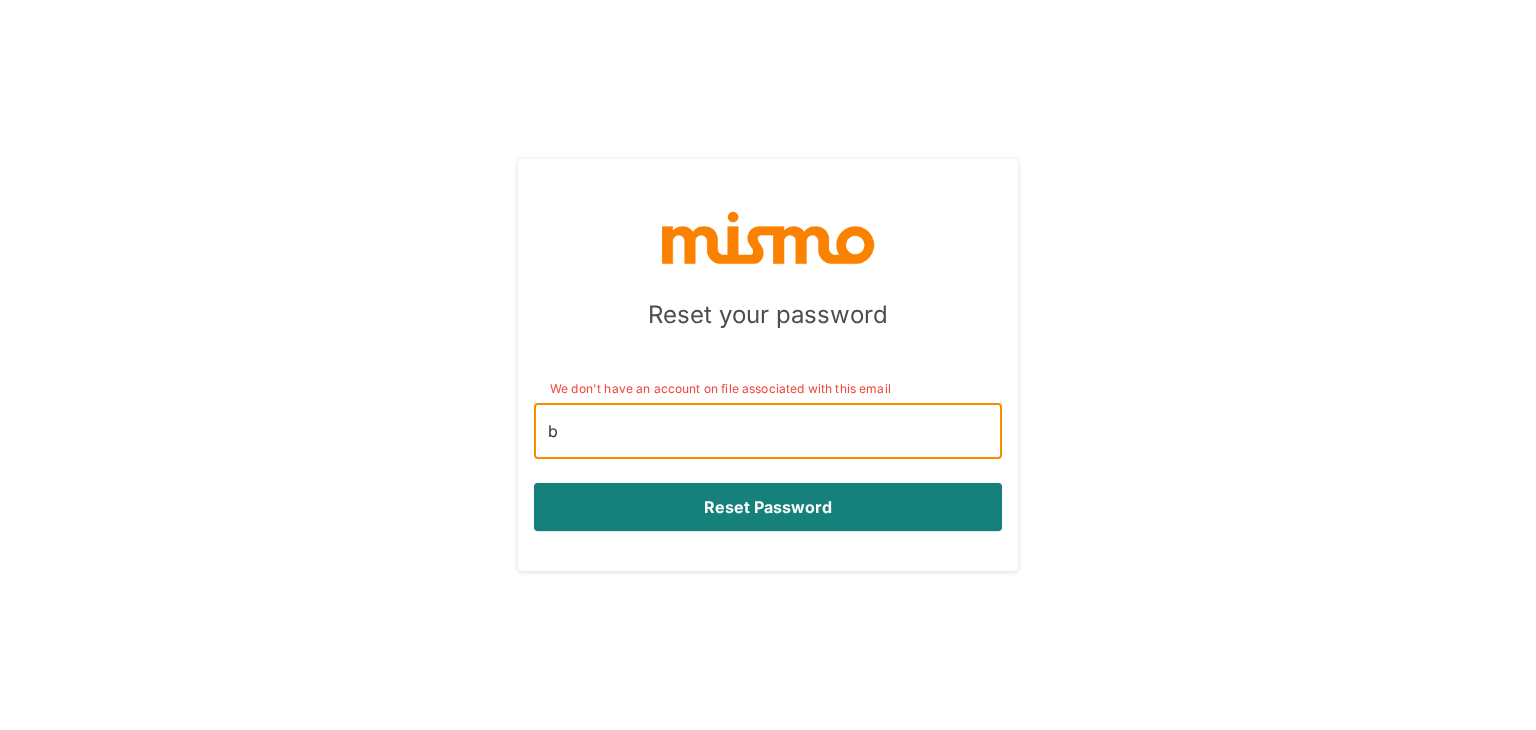 type on "[EMAIL]" 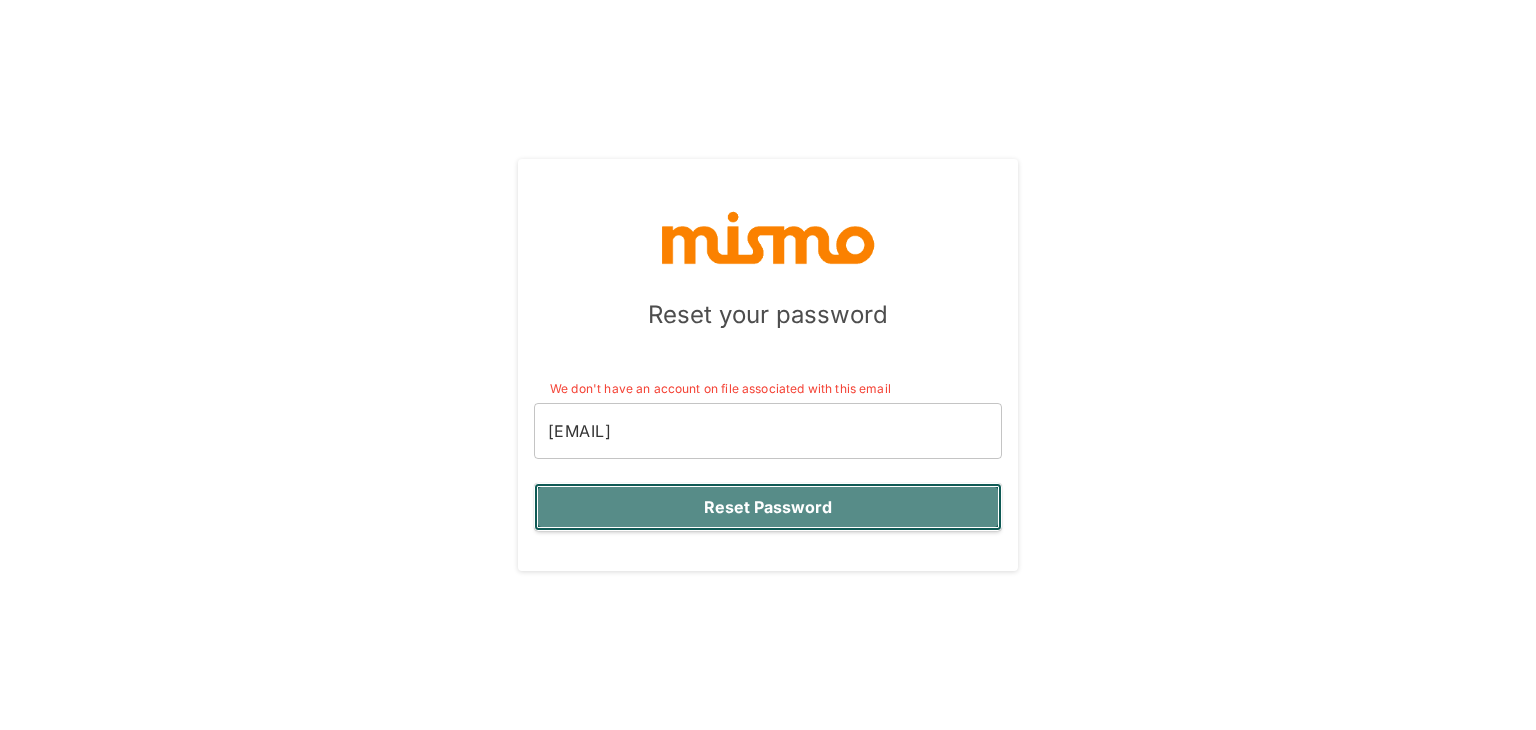 click on "Reset Password" at bounding box center (768, 507) 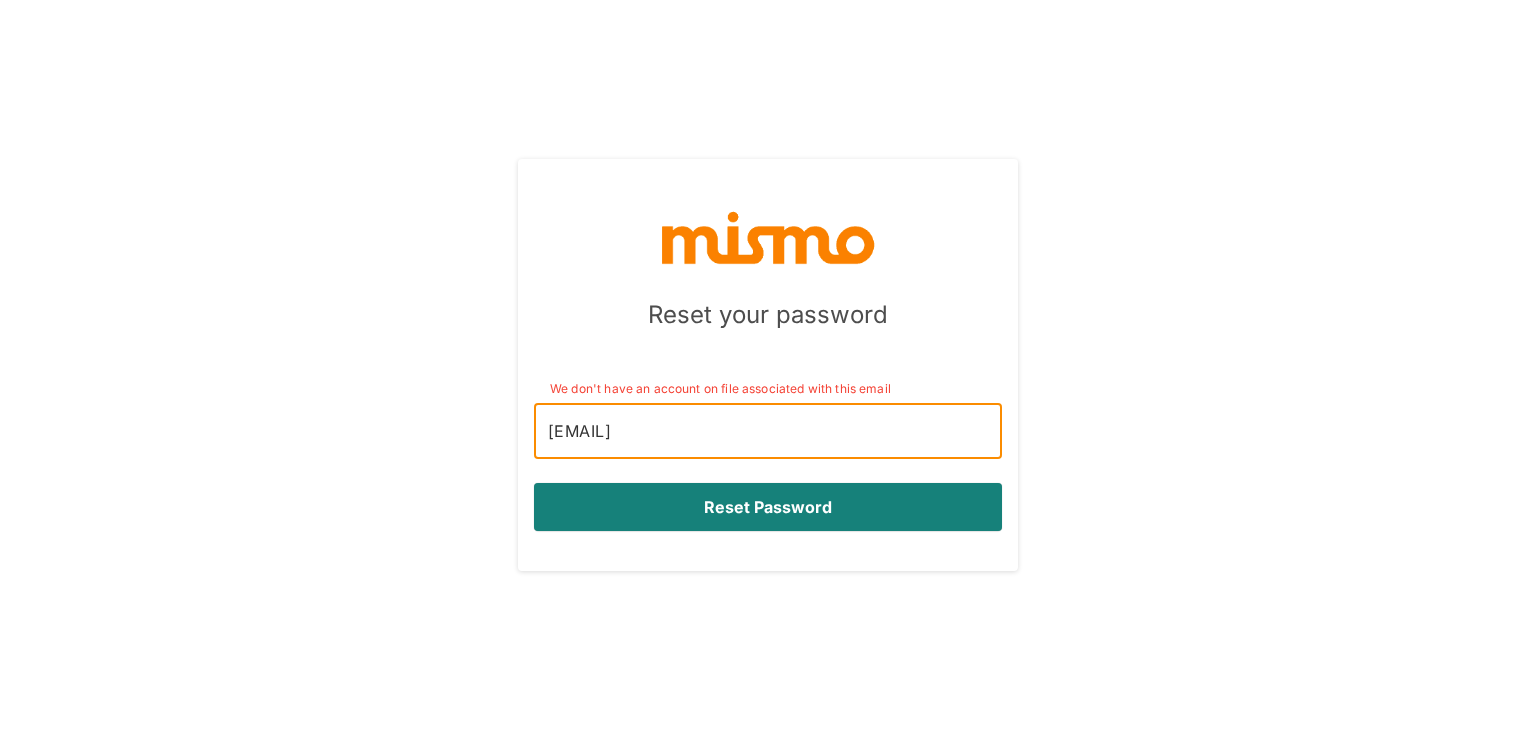 click on "[EMAIL]" at bounding box center [768, 431] 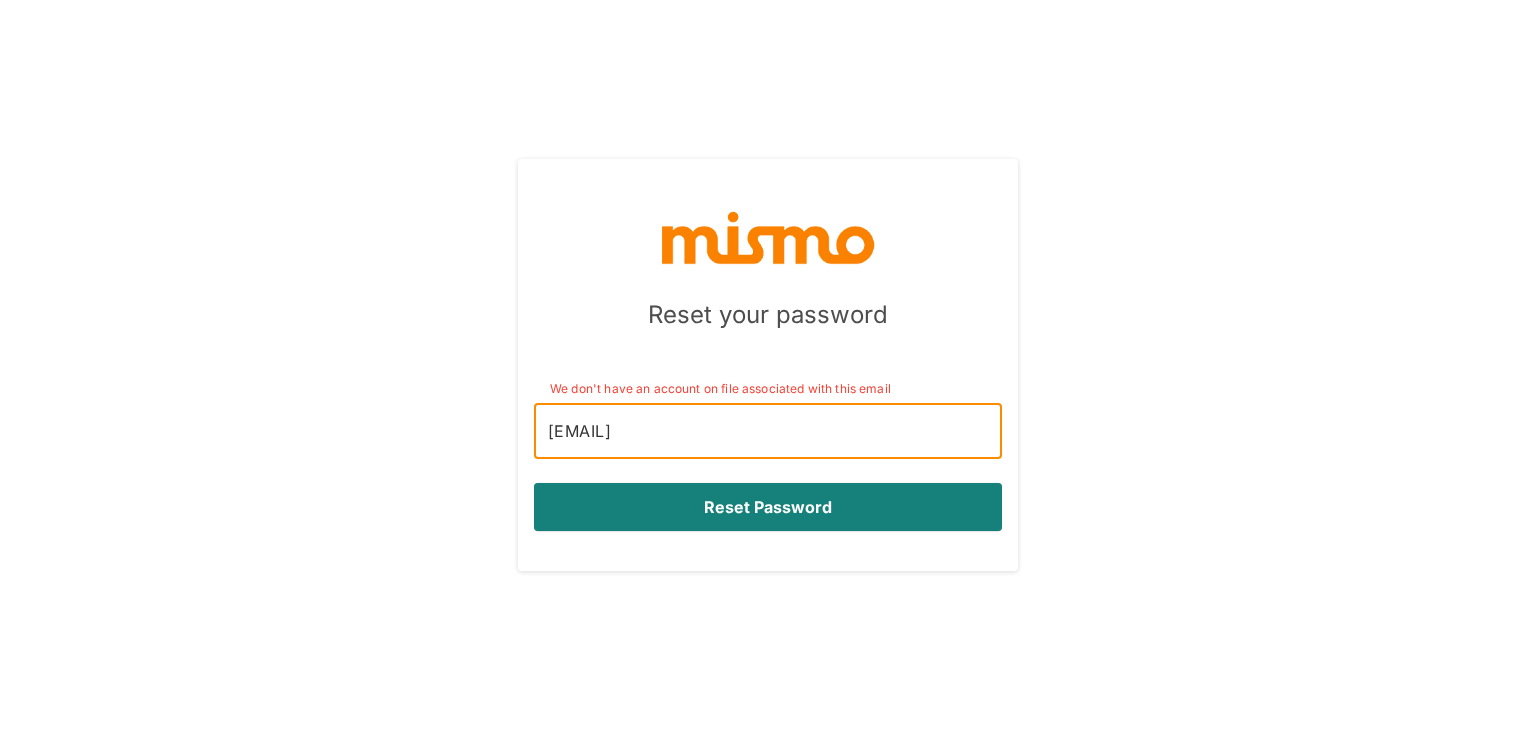 type 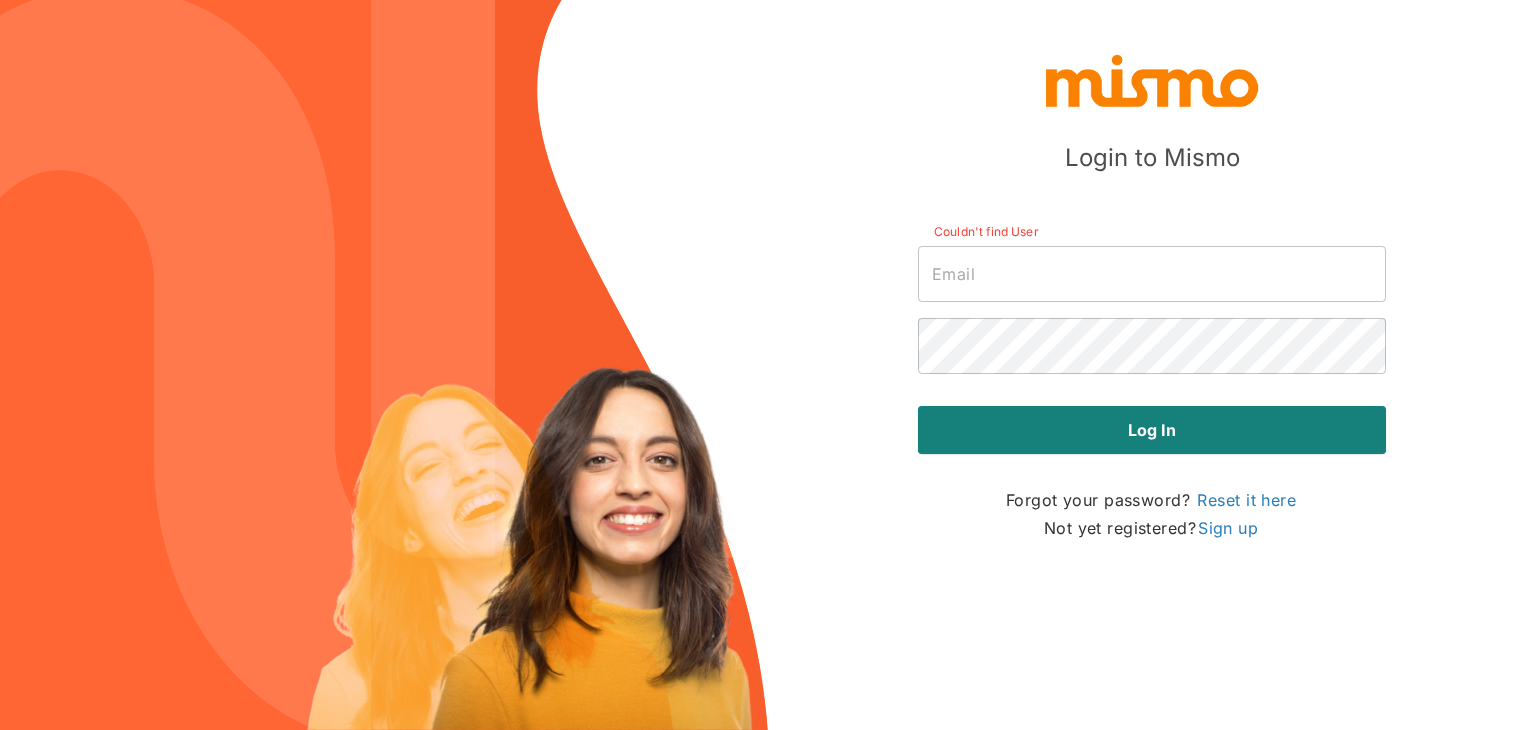 click at bounding box center (1152, 274) 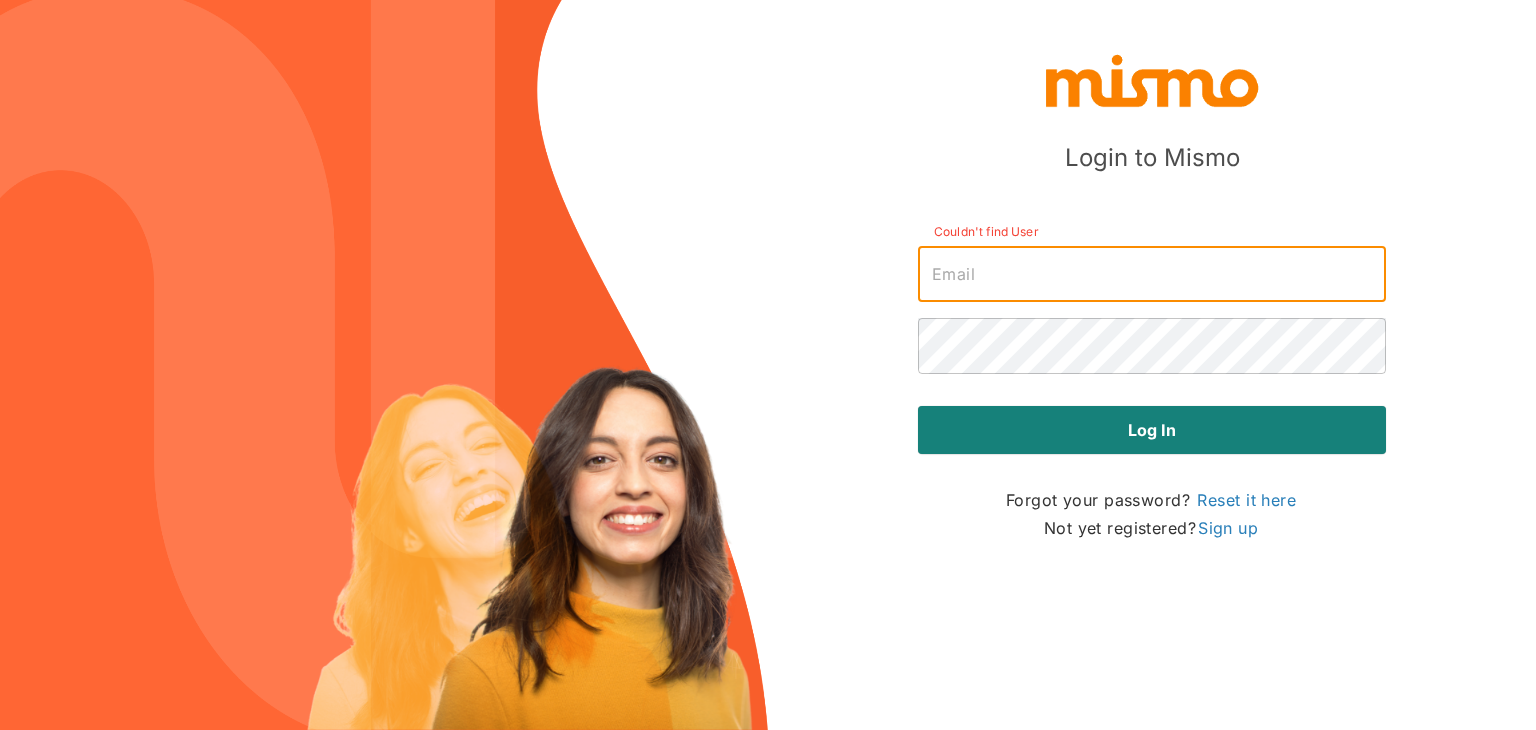 type on "[EMAIL]" 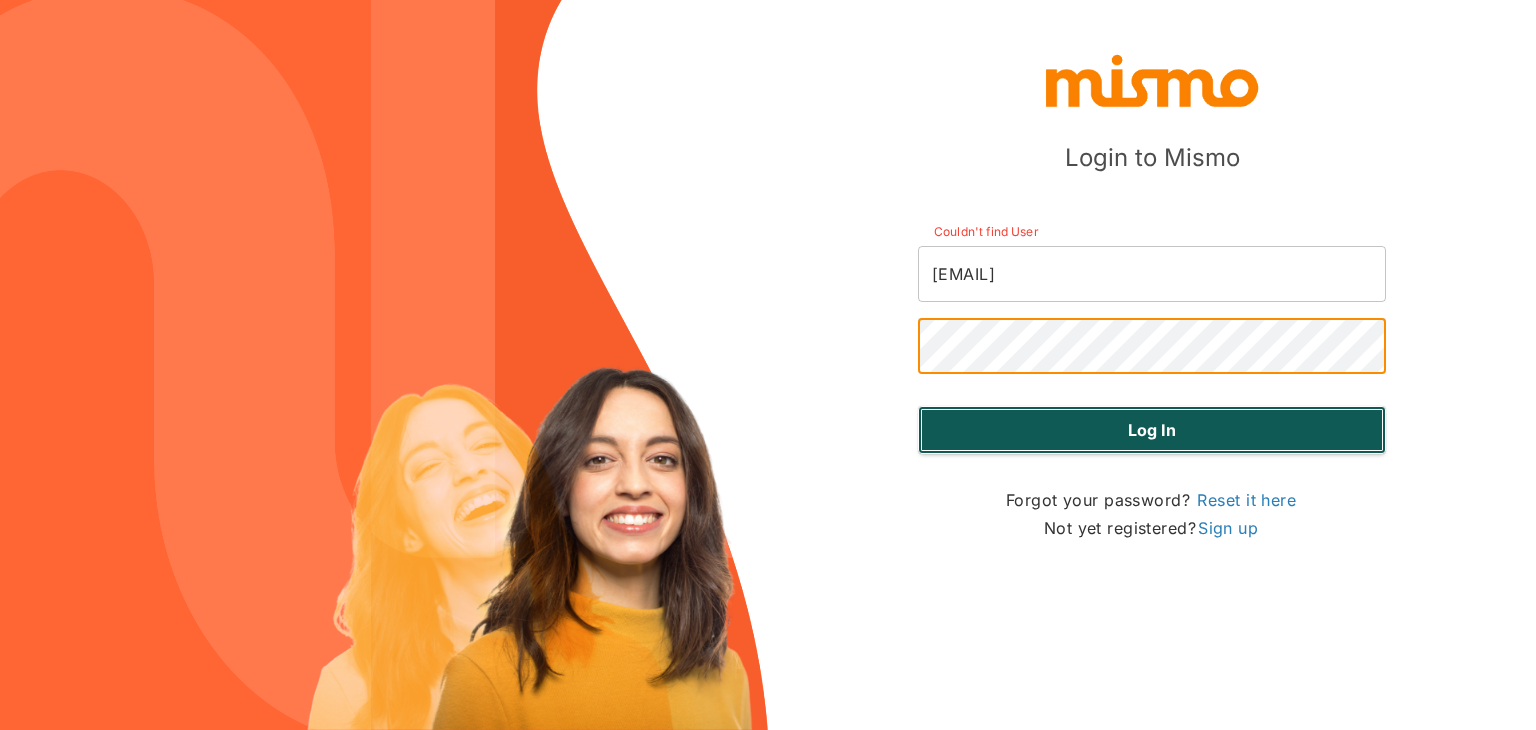 click on "Log in" at bounding box center [1152, 430] 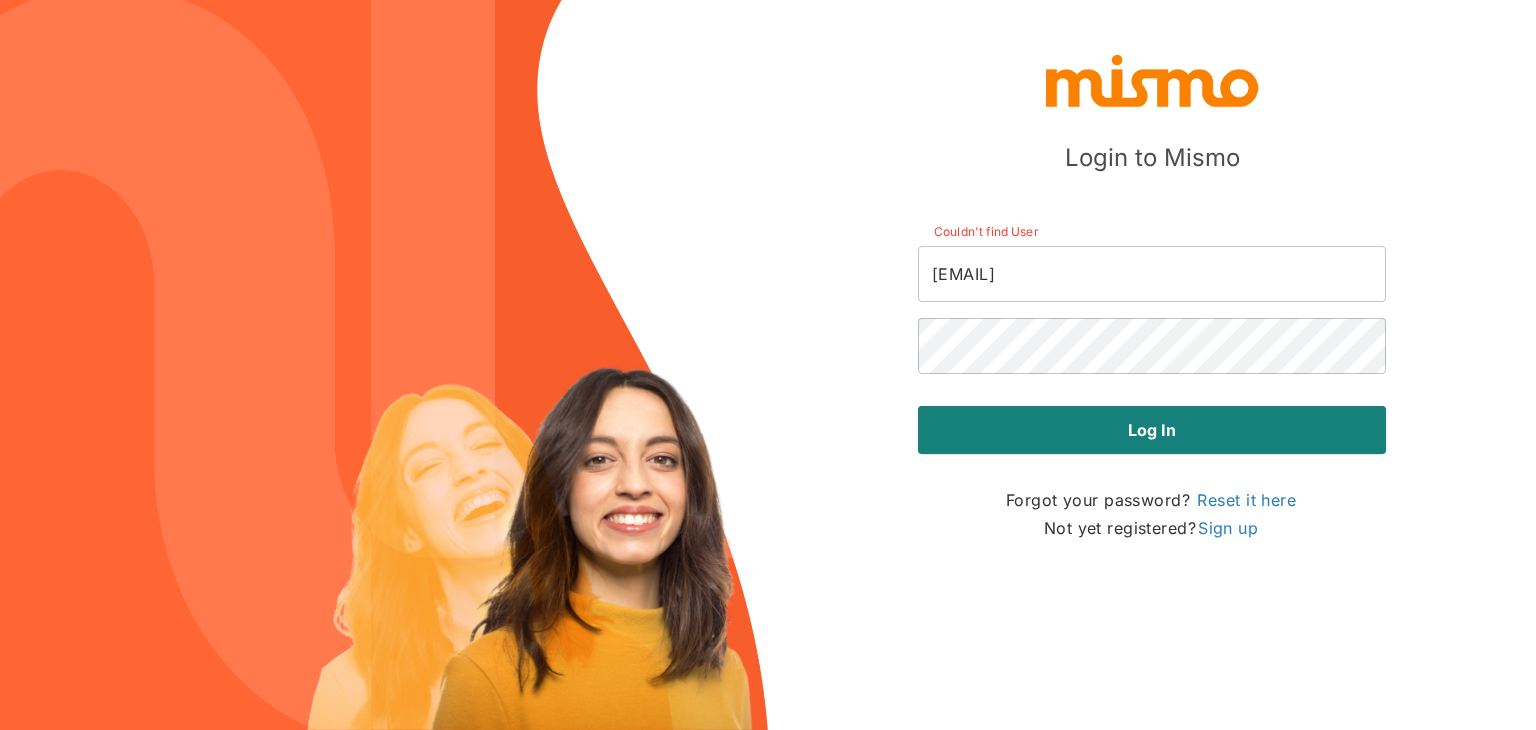 click on "[EMAIL]" at bounding box center (1152, 274) 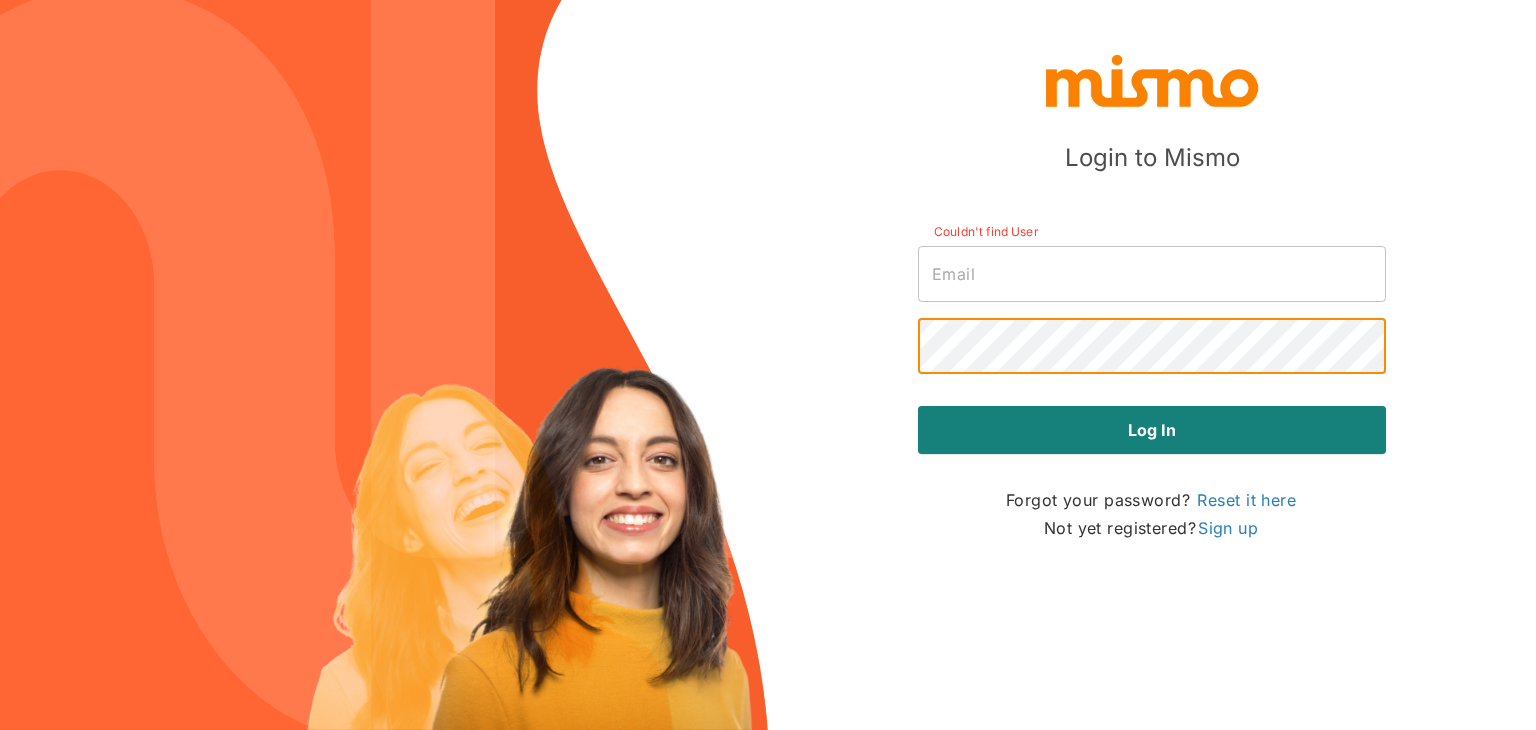 click at bounding box center (1152, 274) 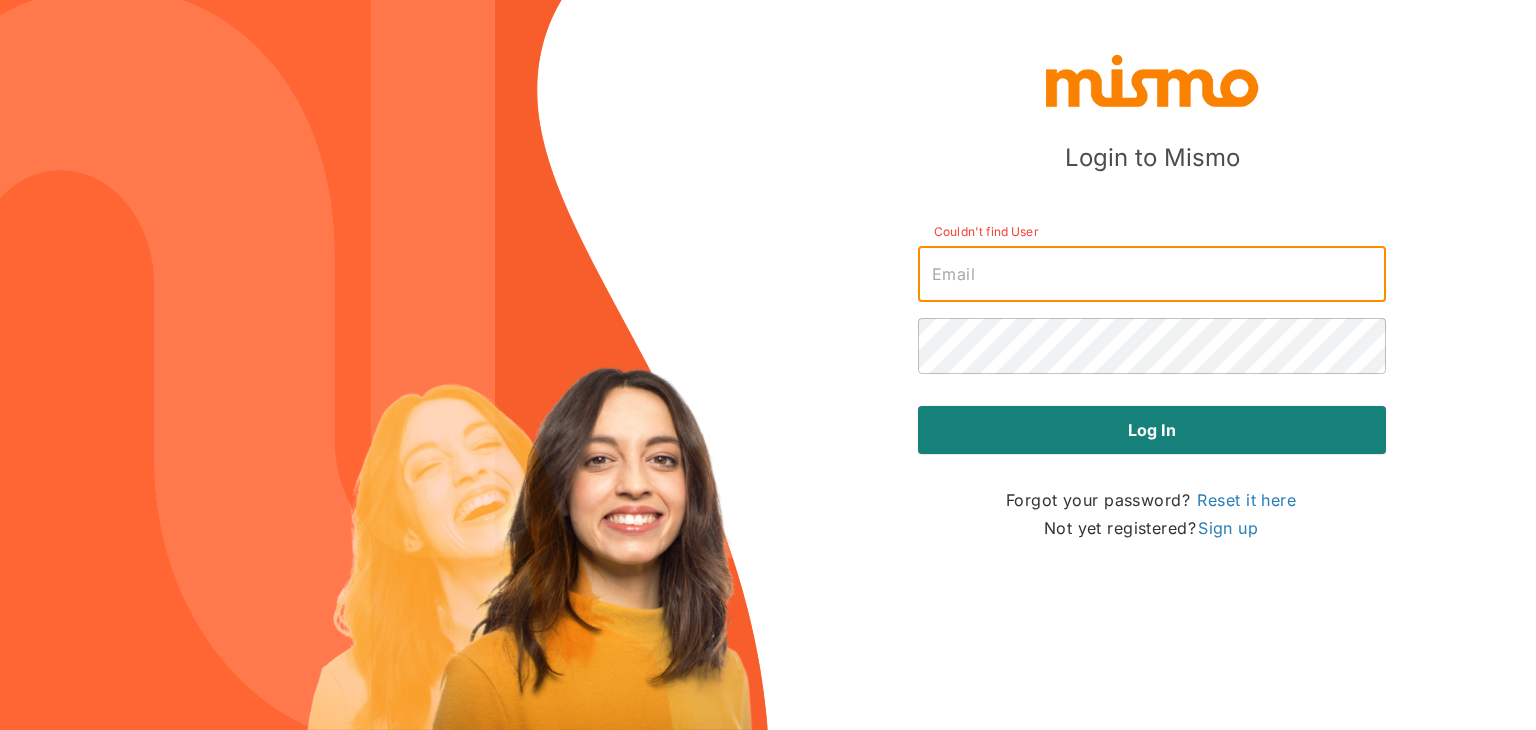 type on "[EMAIL]" 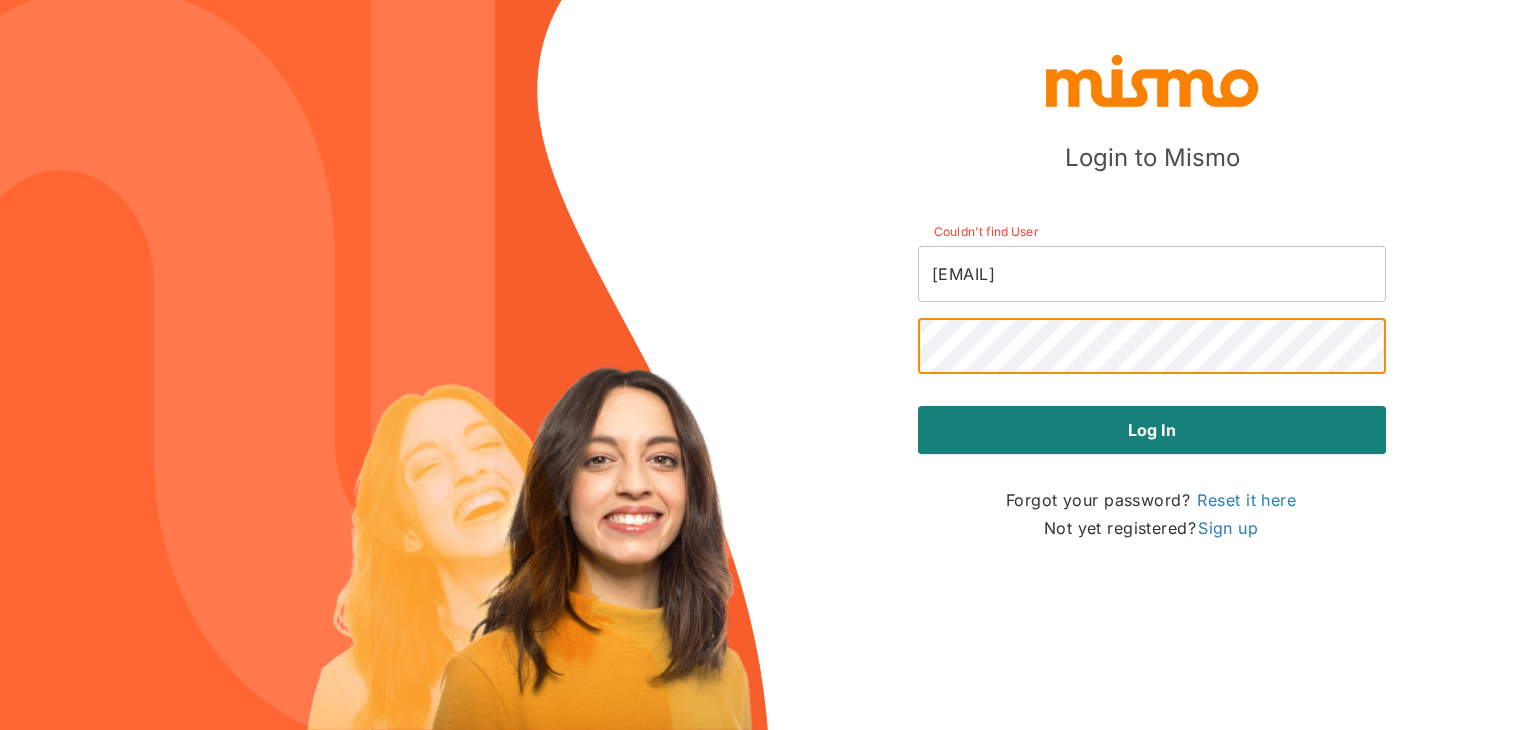click on "Log in" at bounding box center [1152, 430] 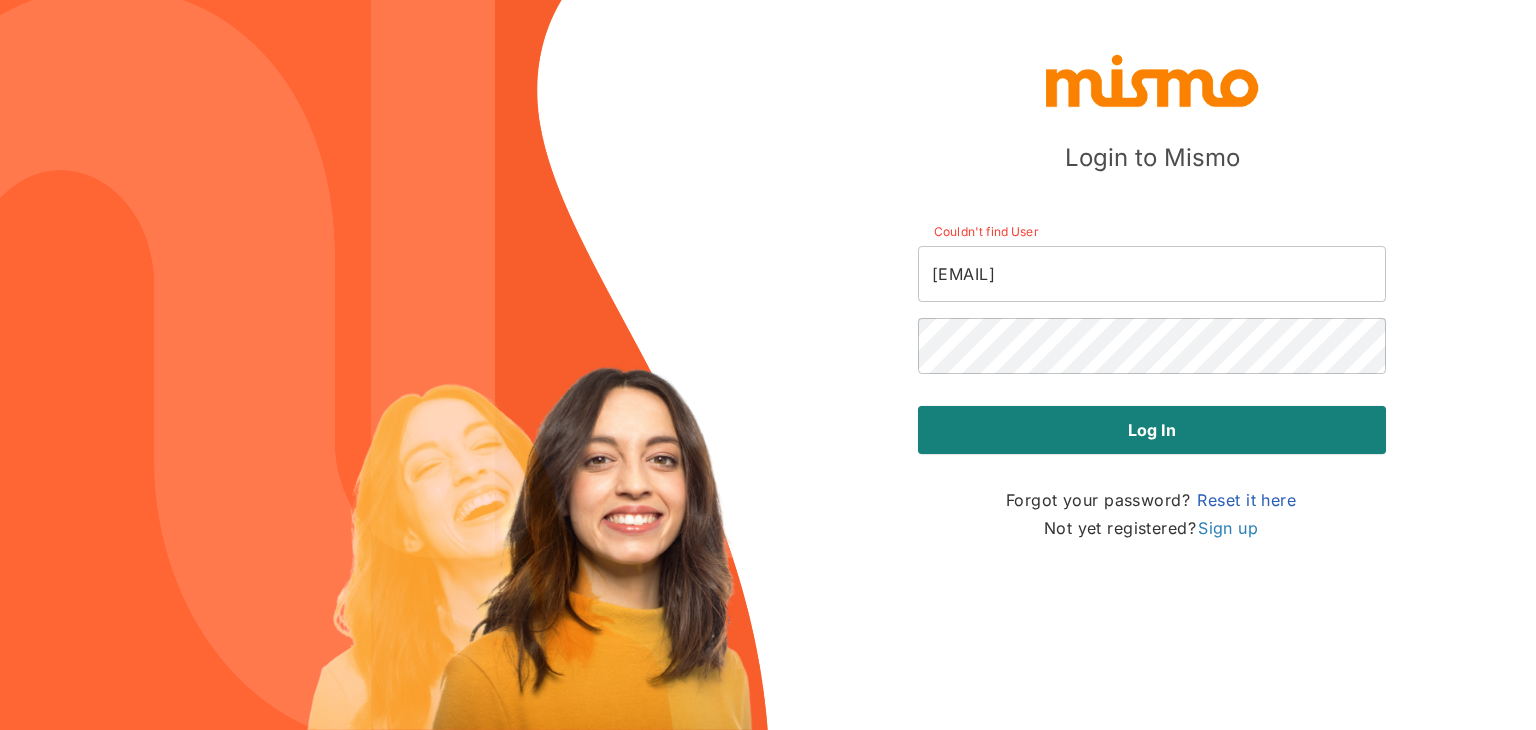 click on "Reset it here" at bounding box center (1246, 500) 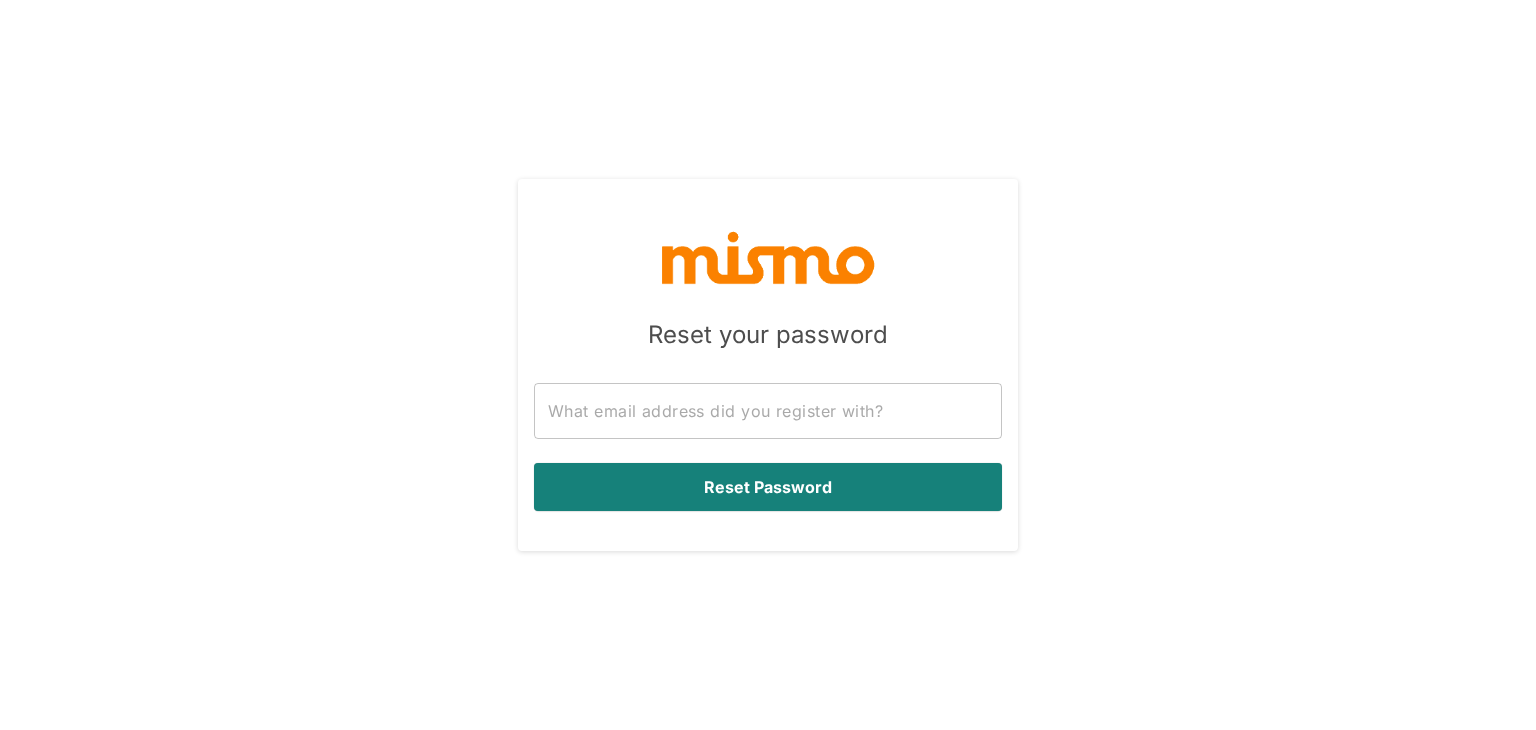 scroll, scrollTop: 0, scrollLeft: 0, axis: both 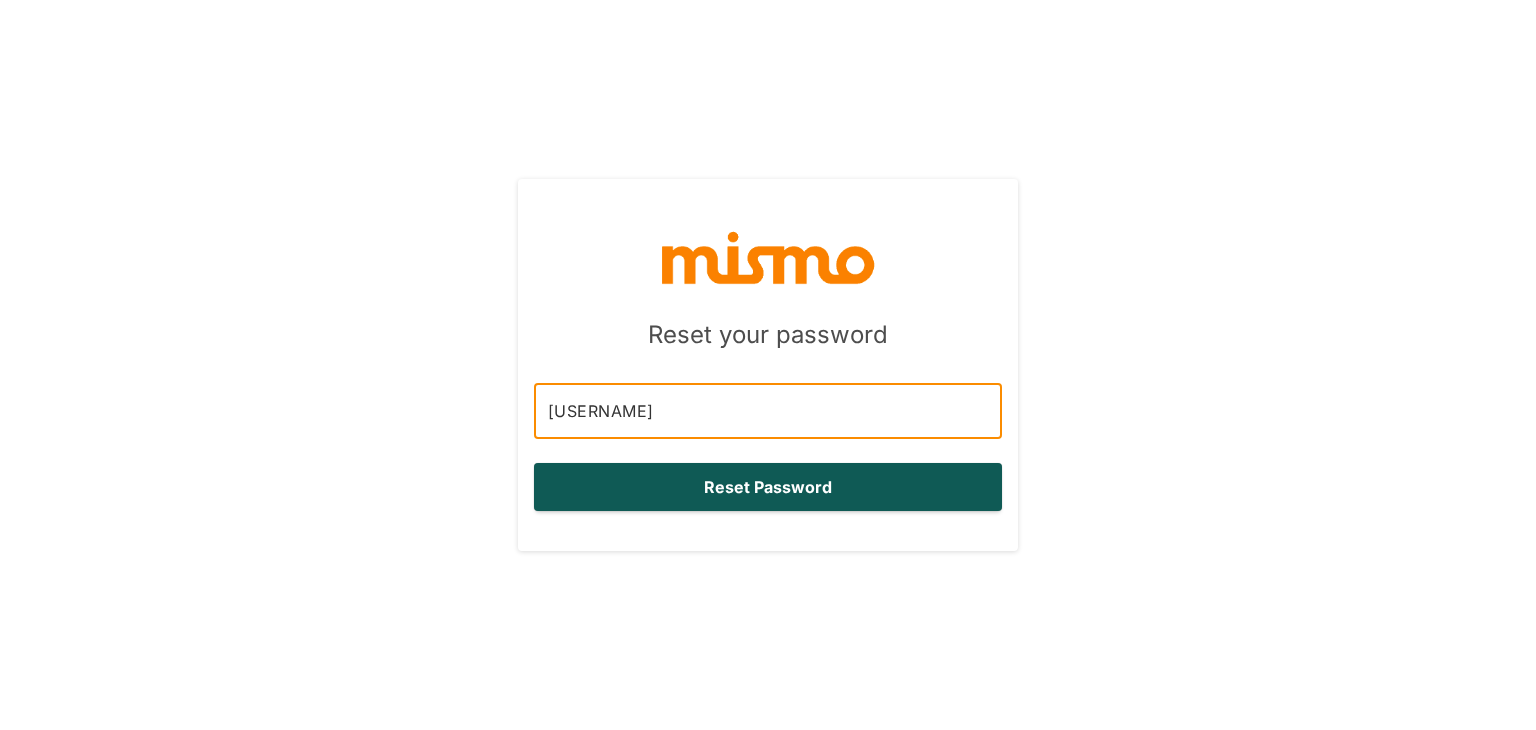 type on "[EMAIL]" 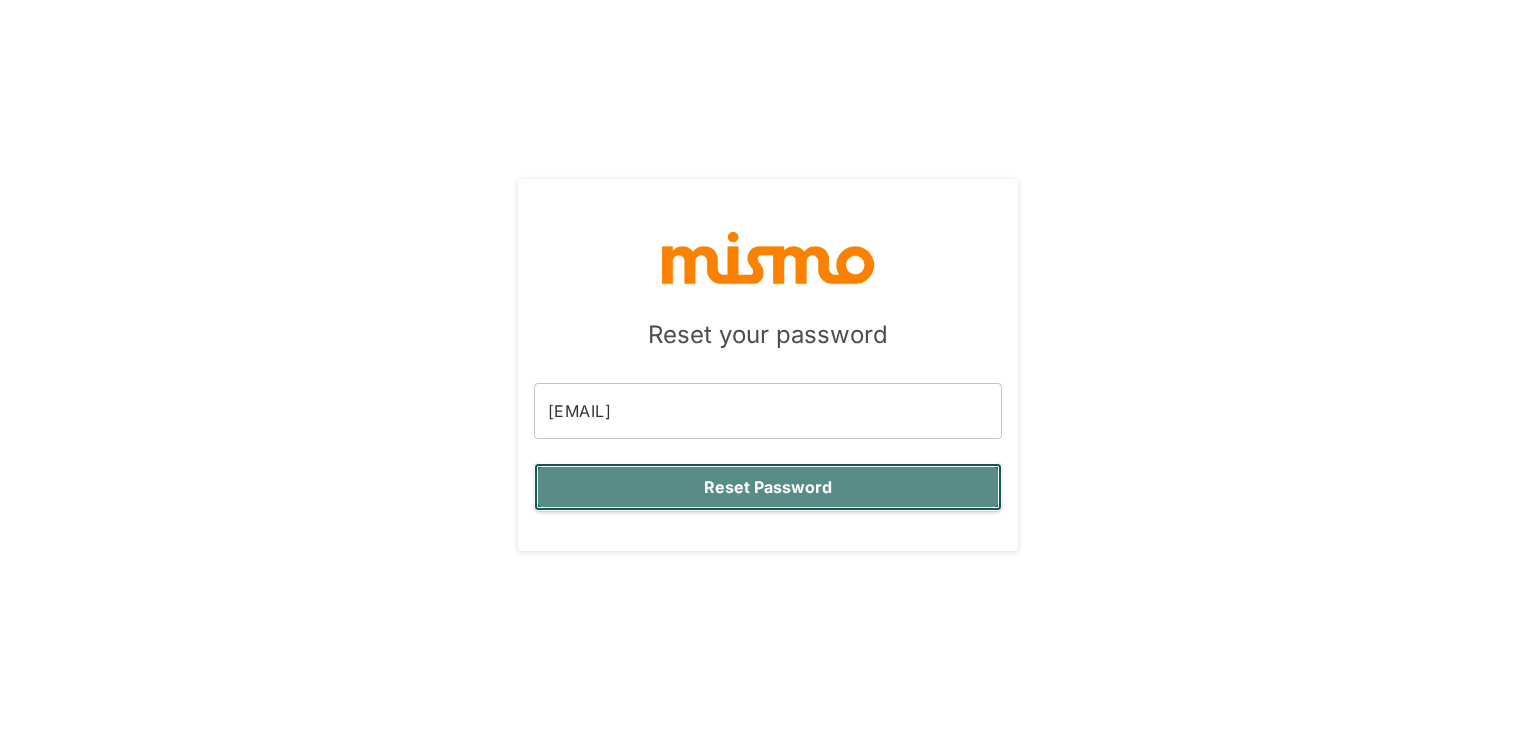 click on "Reset Password" at bounding box center [768, 487] 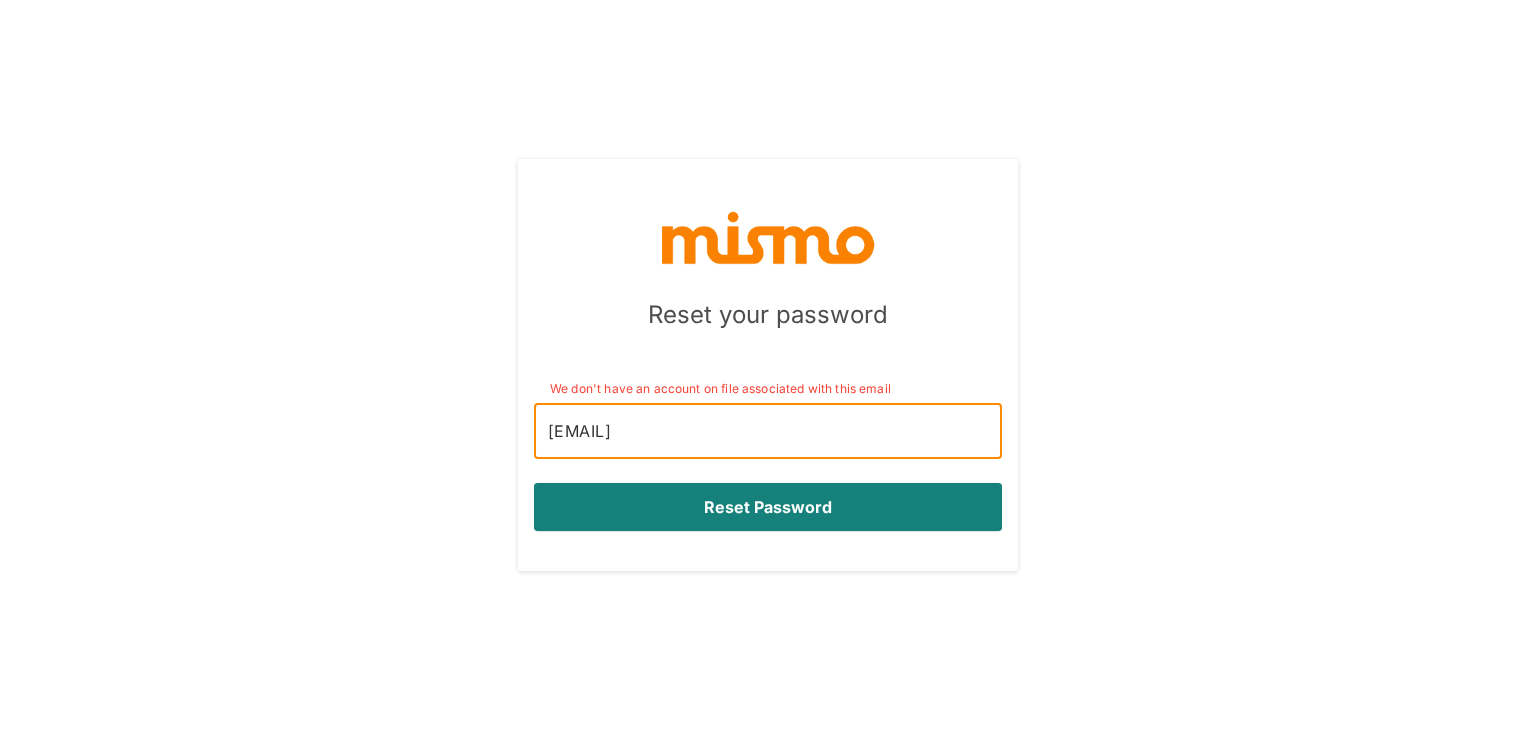 click on "[EMAIL]" at bounding box center [768, 431] 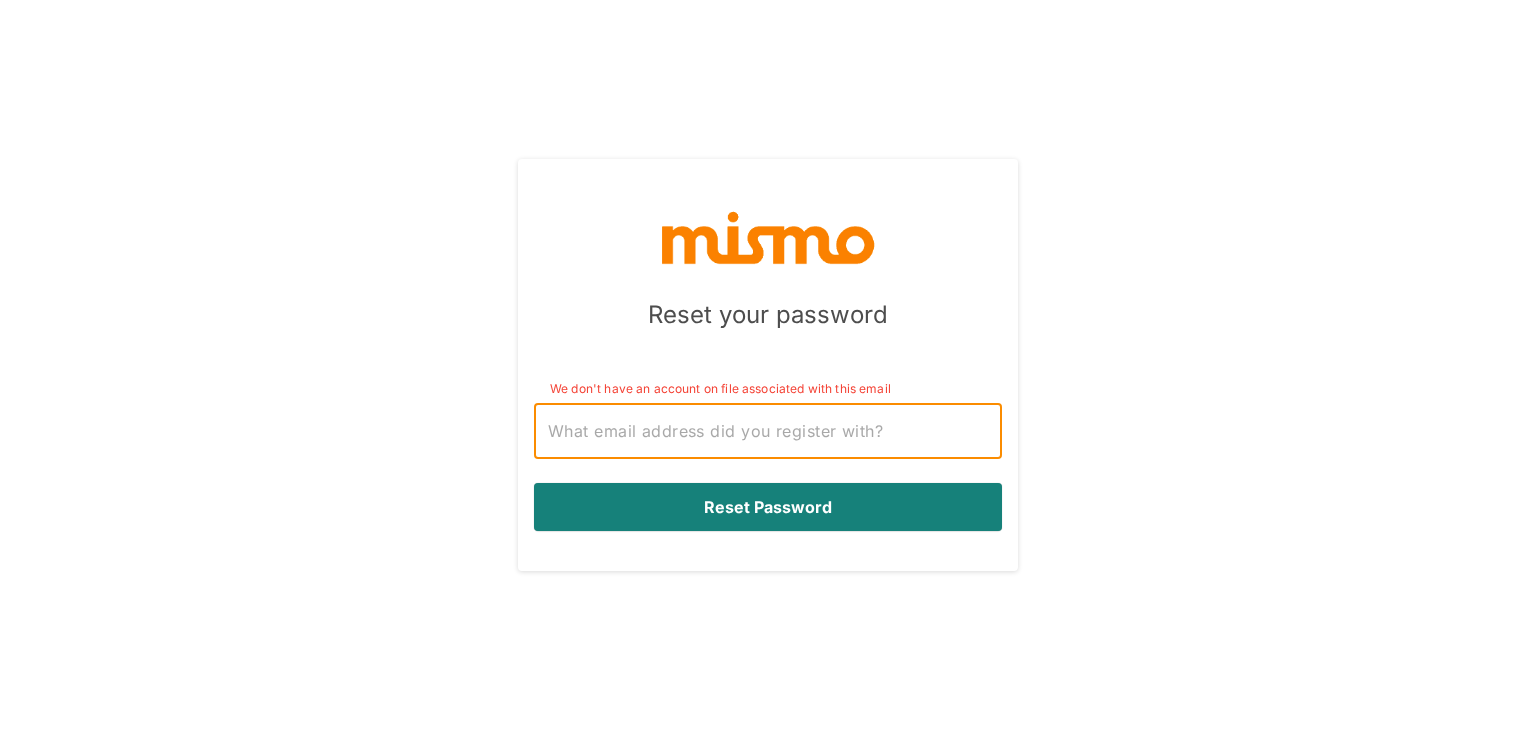 type 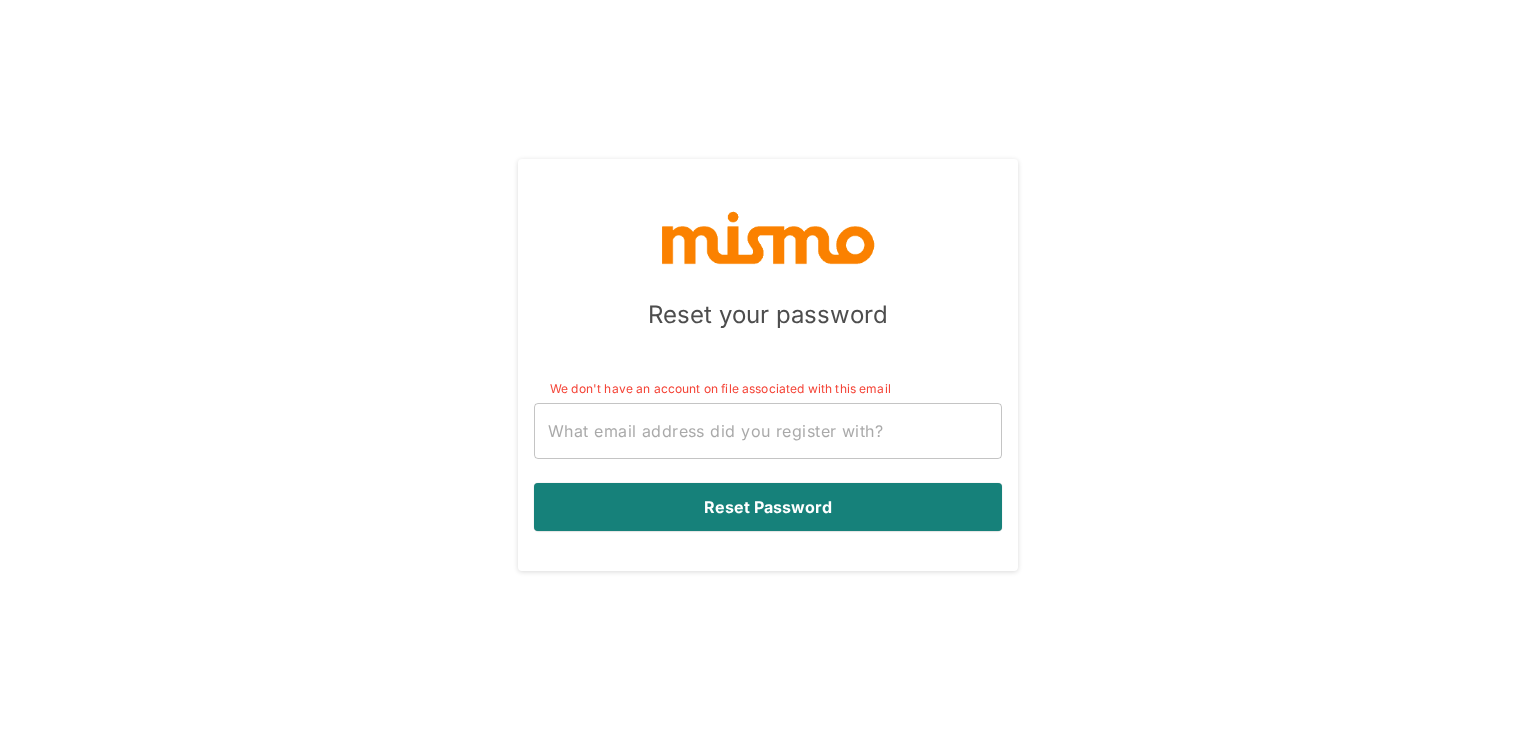 click on "Reset your password We don't have an account on file associated with this email ​ Reset Password" at bounding box center (768, 365) 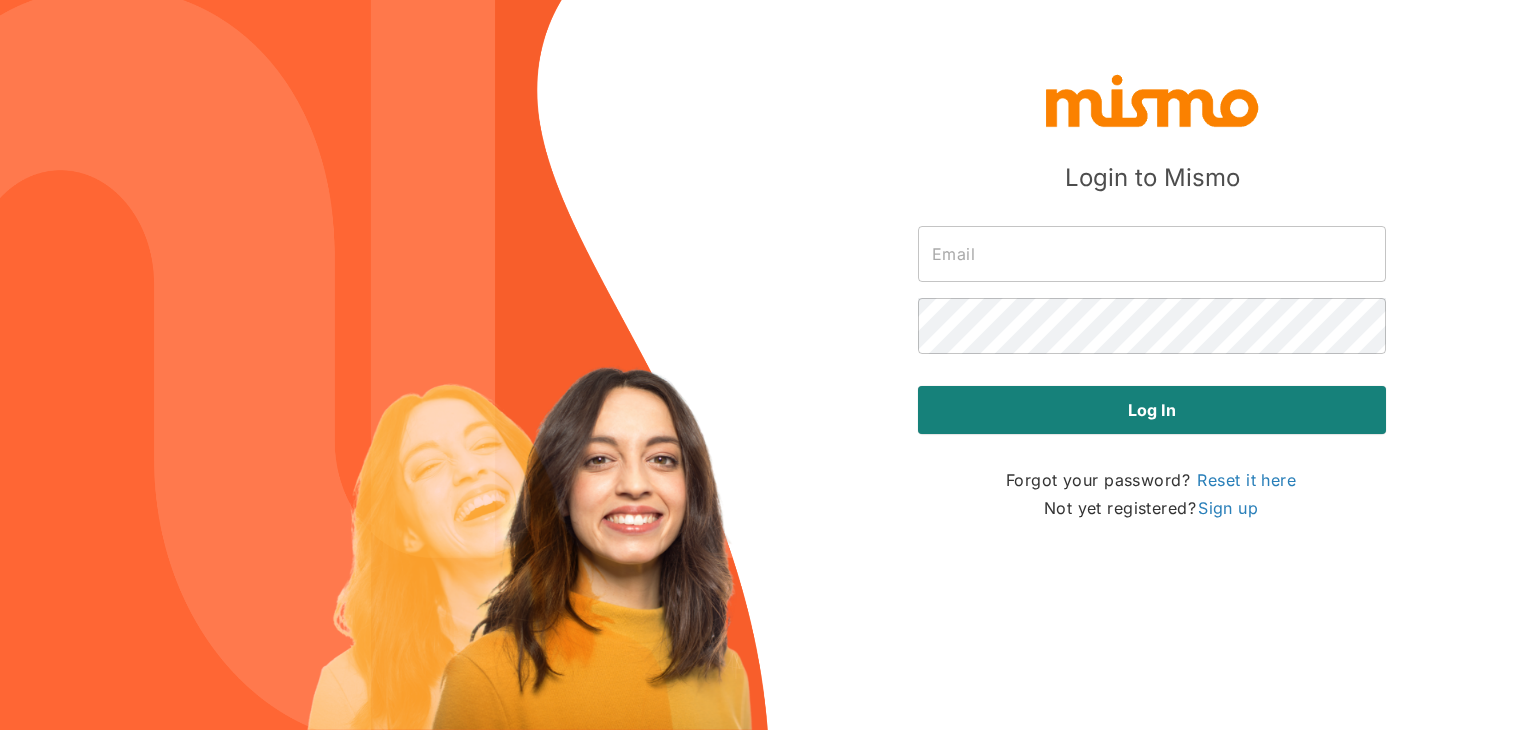 click at bounding box center [1152, 254] 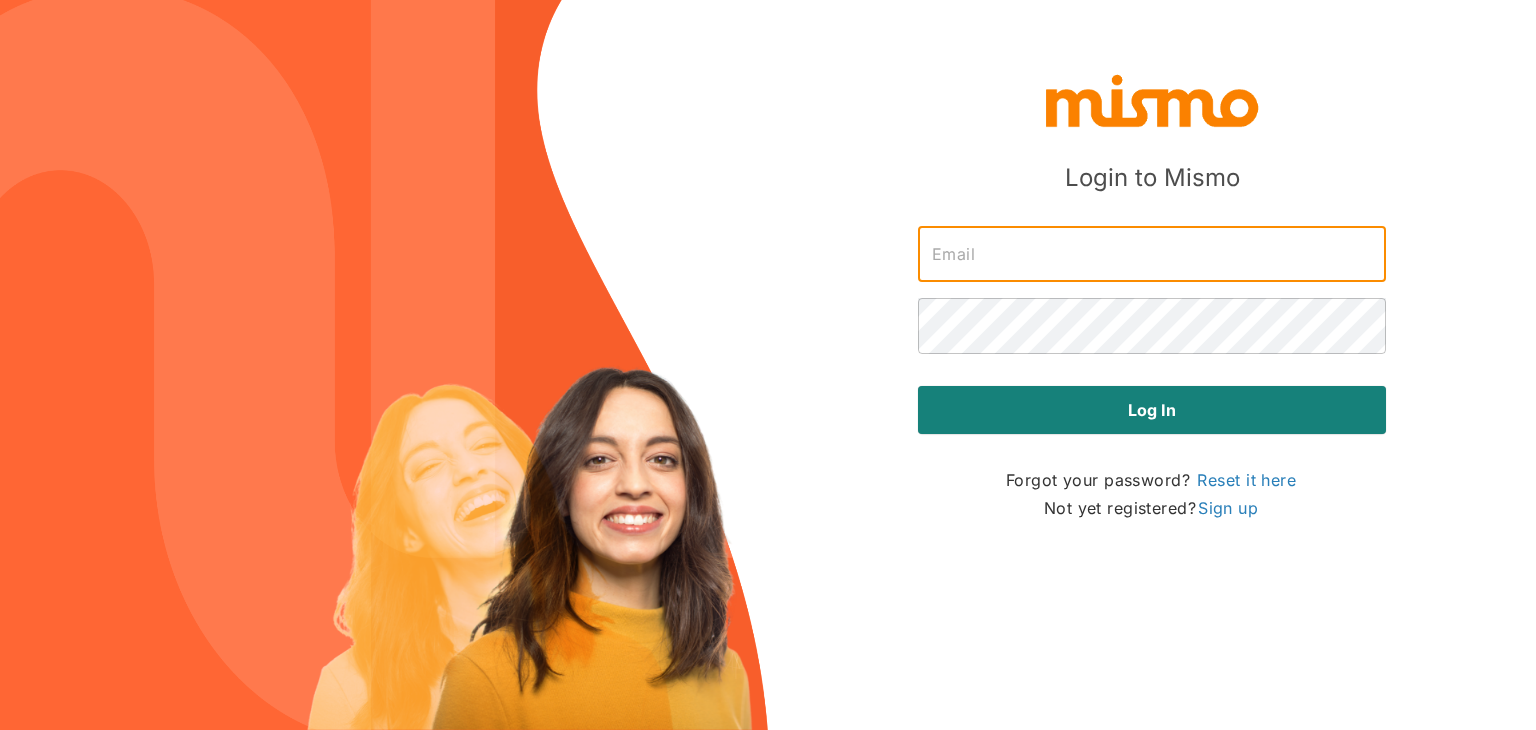 type on "[EMAIL]" 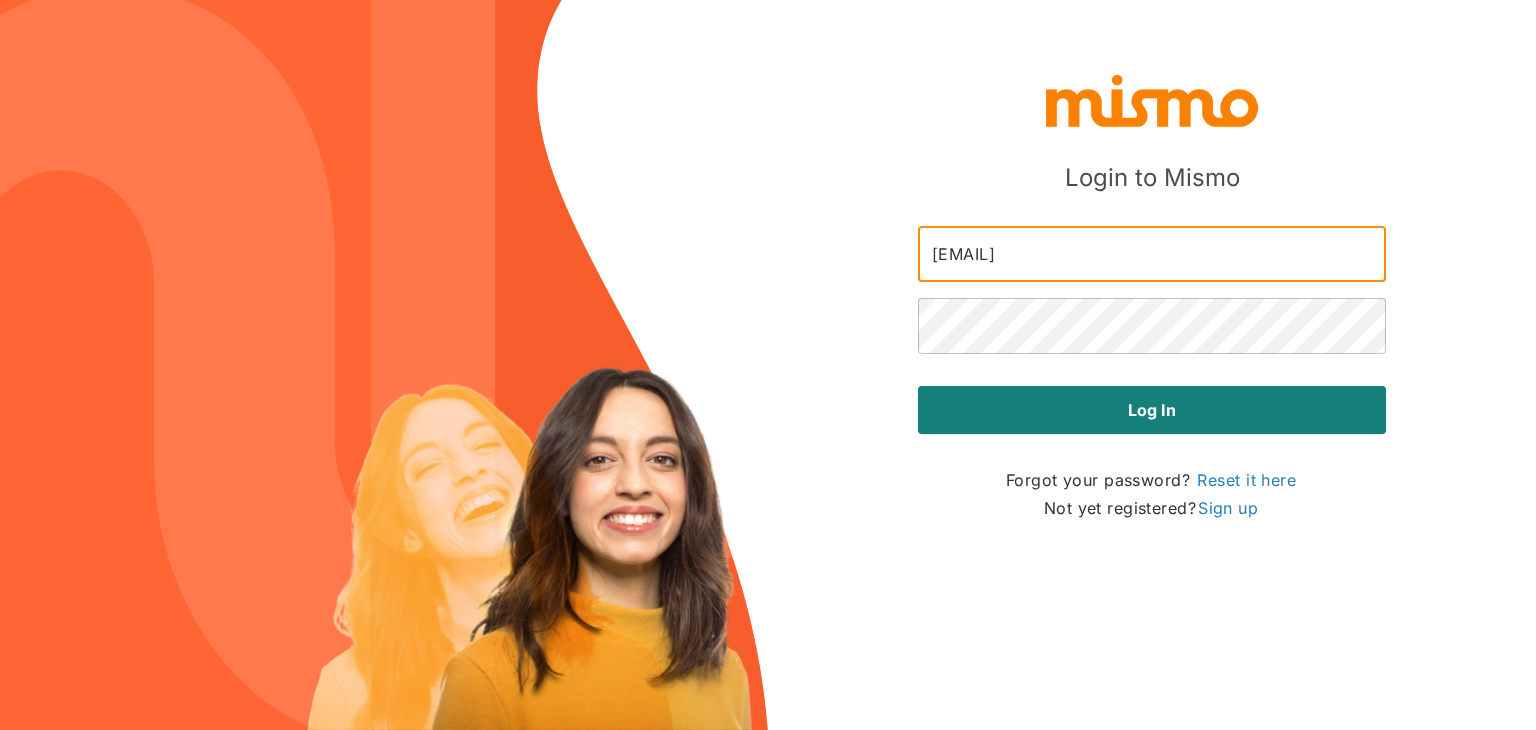 drag, startPoint x: 1173, startPoint y: 264, endPoint x: 813, endPoint y: 245, distance: 360.50104 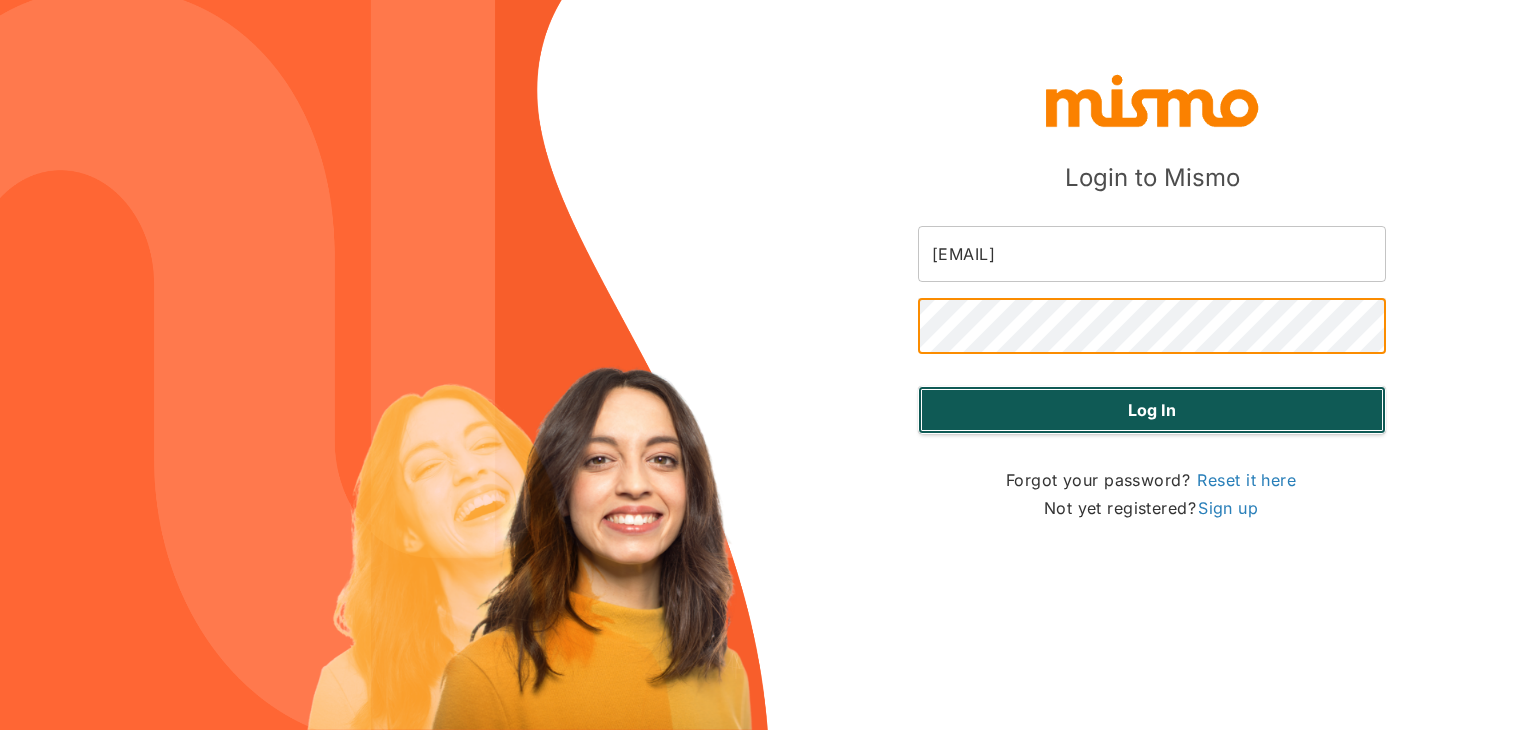 click on "Log in" at bounding box center (1152, 410) 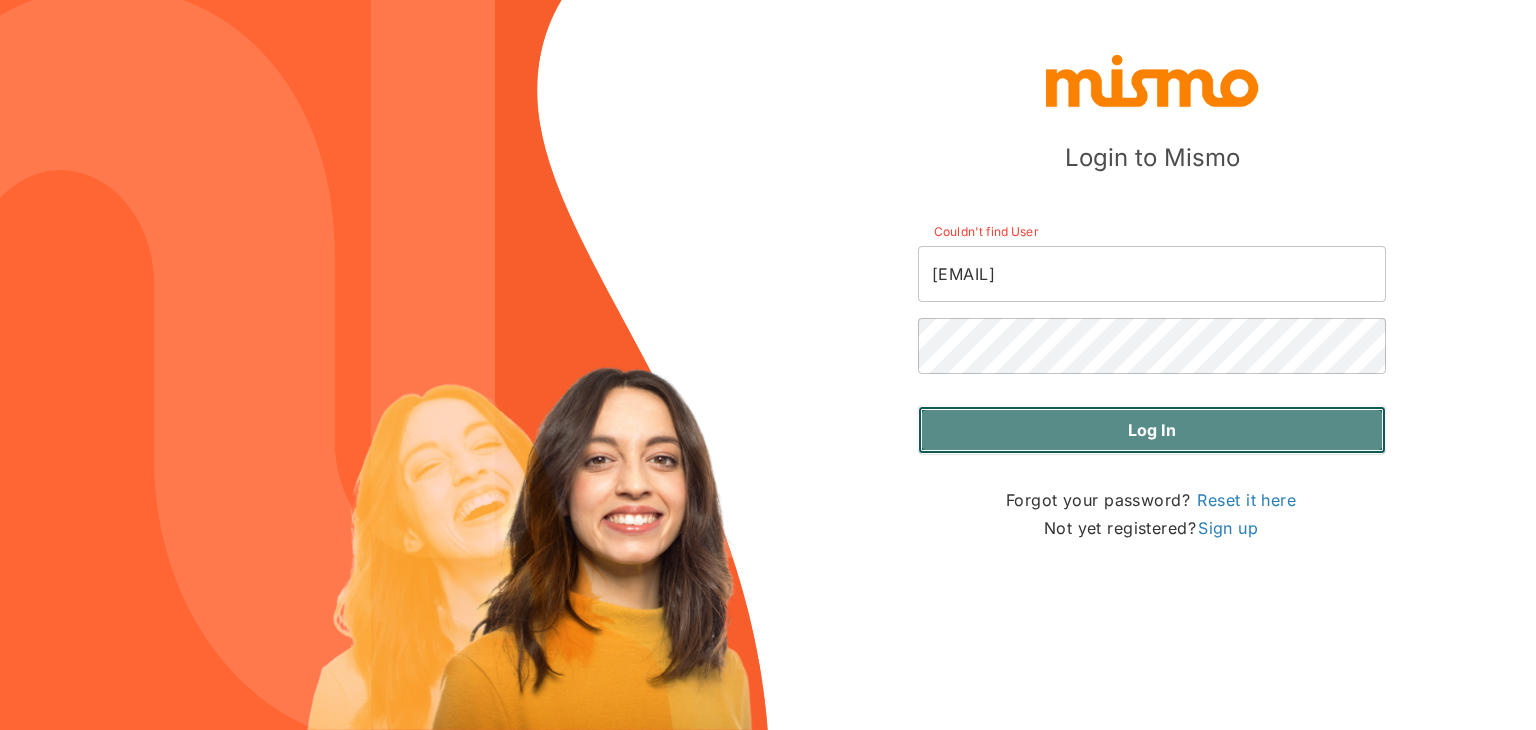 drag, startPoint x: 1103, startPoint y: 421, endPoint x: 1108, endPoint y: 412, distance: 10.29563 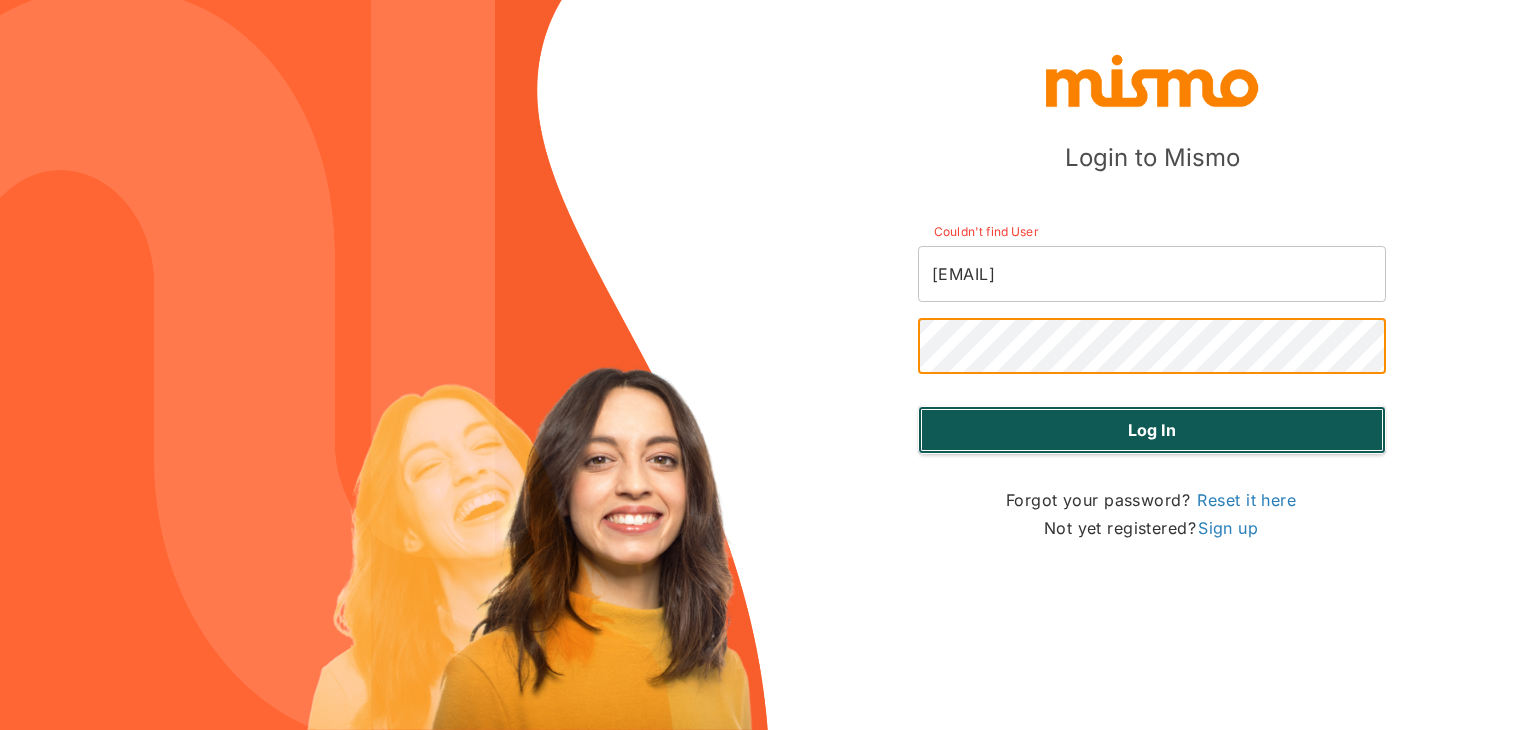 click on "Log in" at bounding box center (1152, 430) 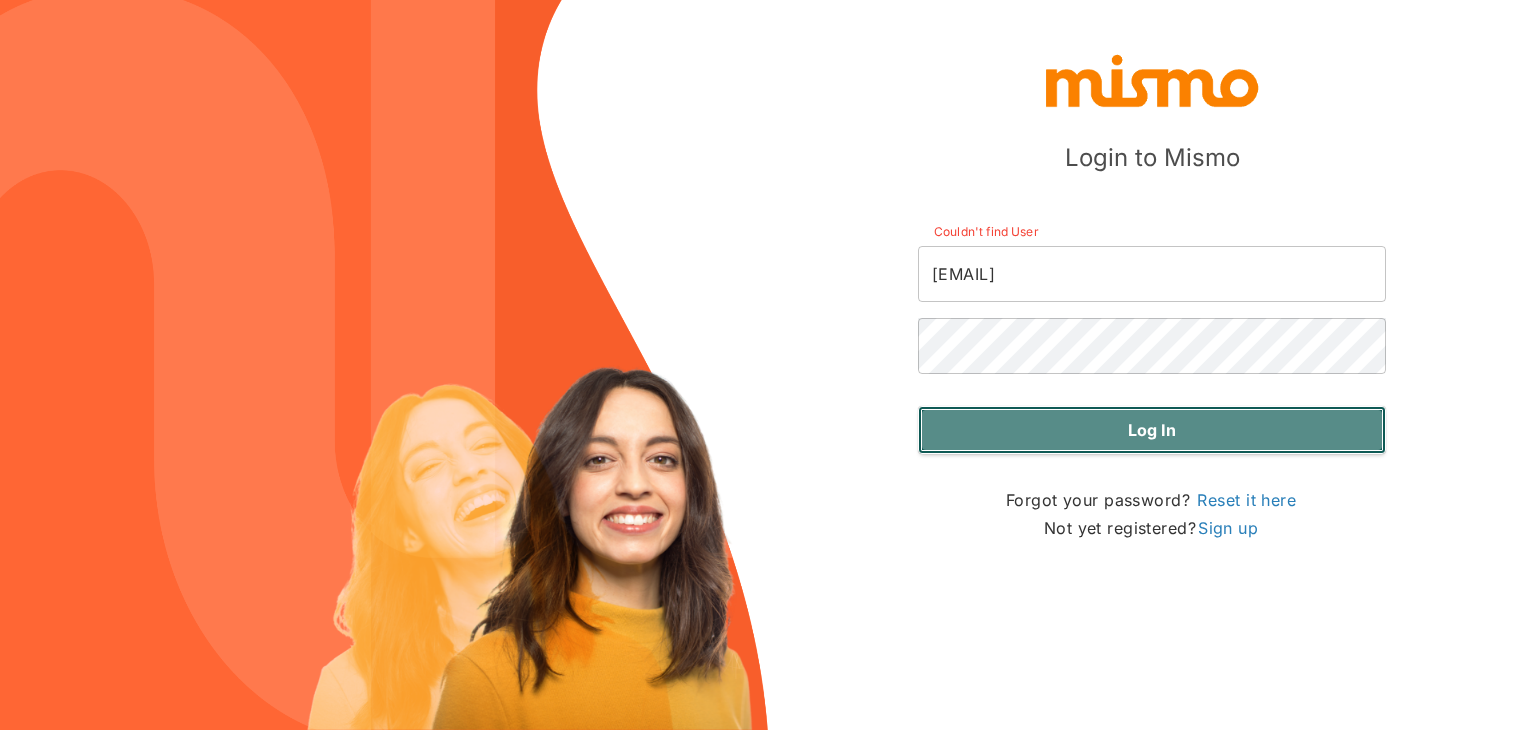 click on "Log in" at bounding box center (1152, 430) 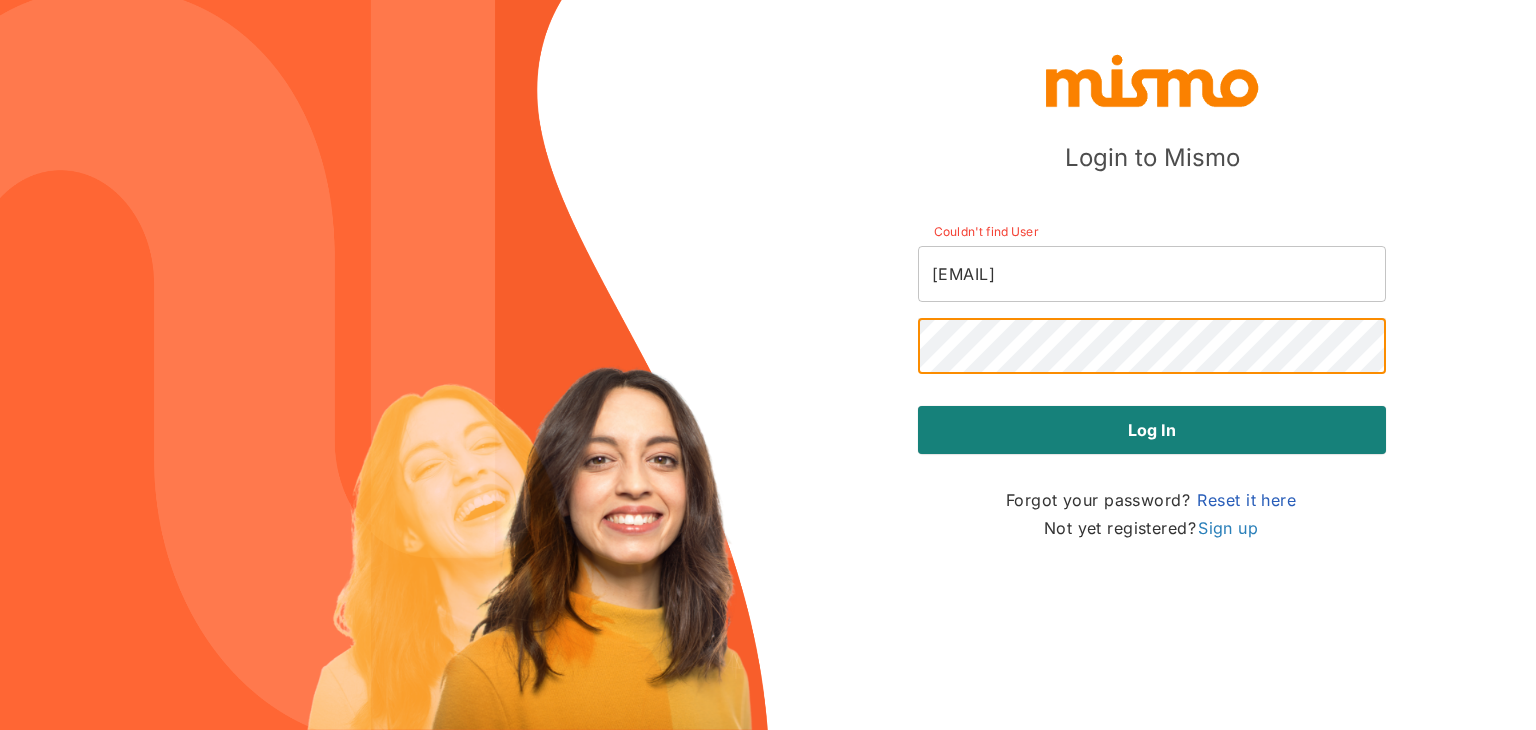 click on "Reset it here" at bounding box center [1246, 500] 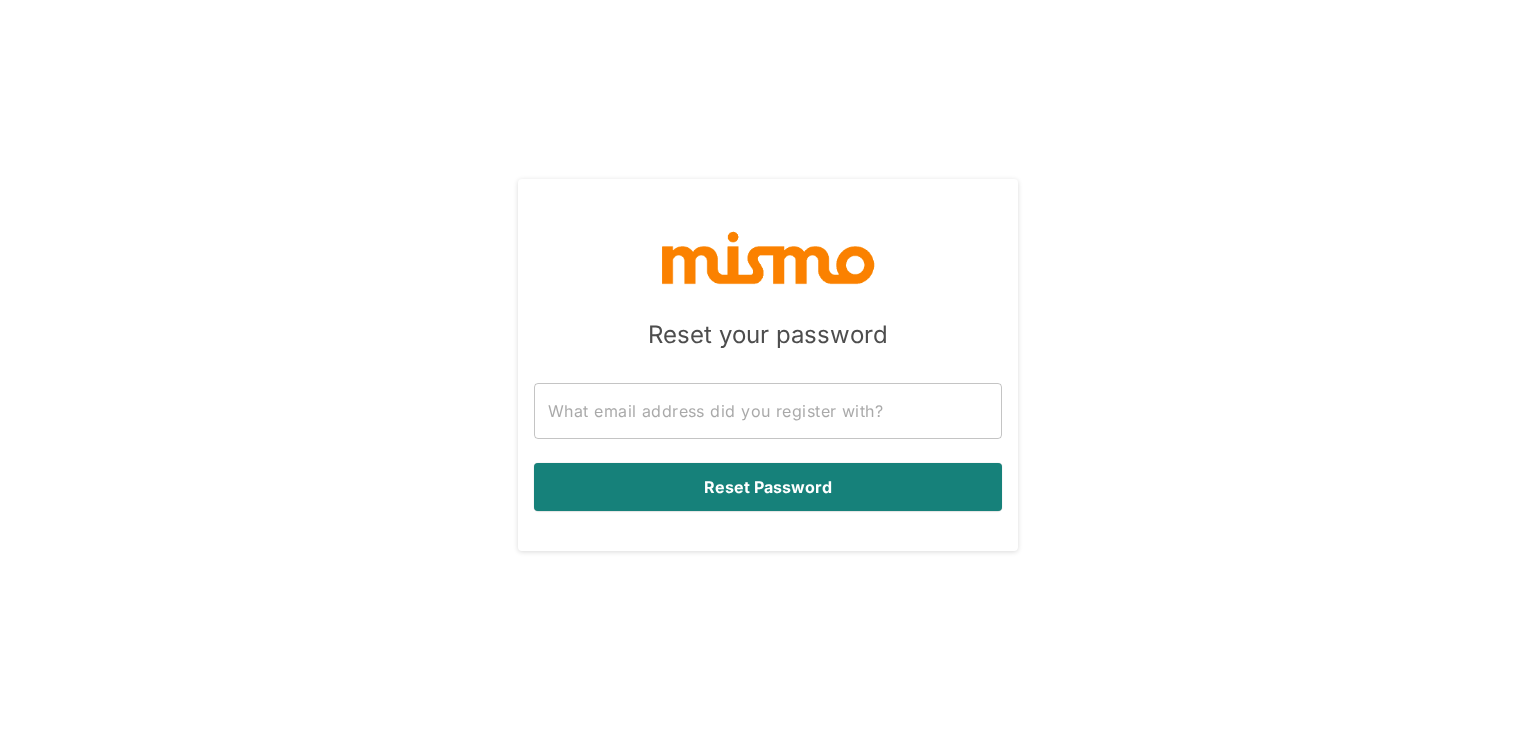 click at bounding box center [768, 411] 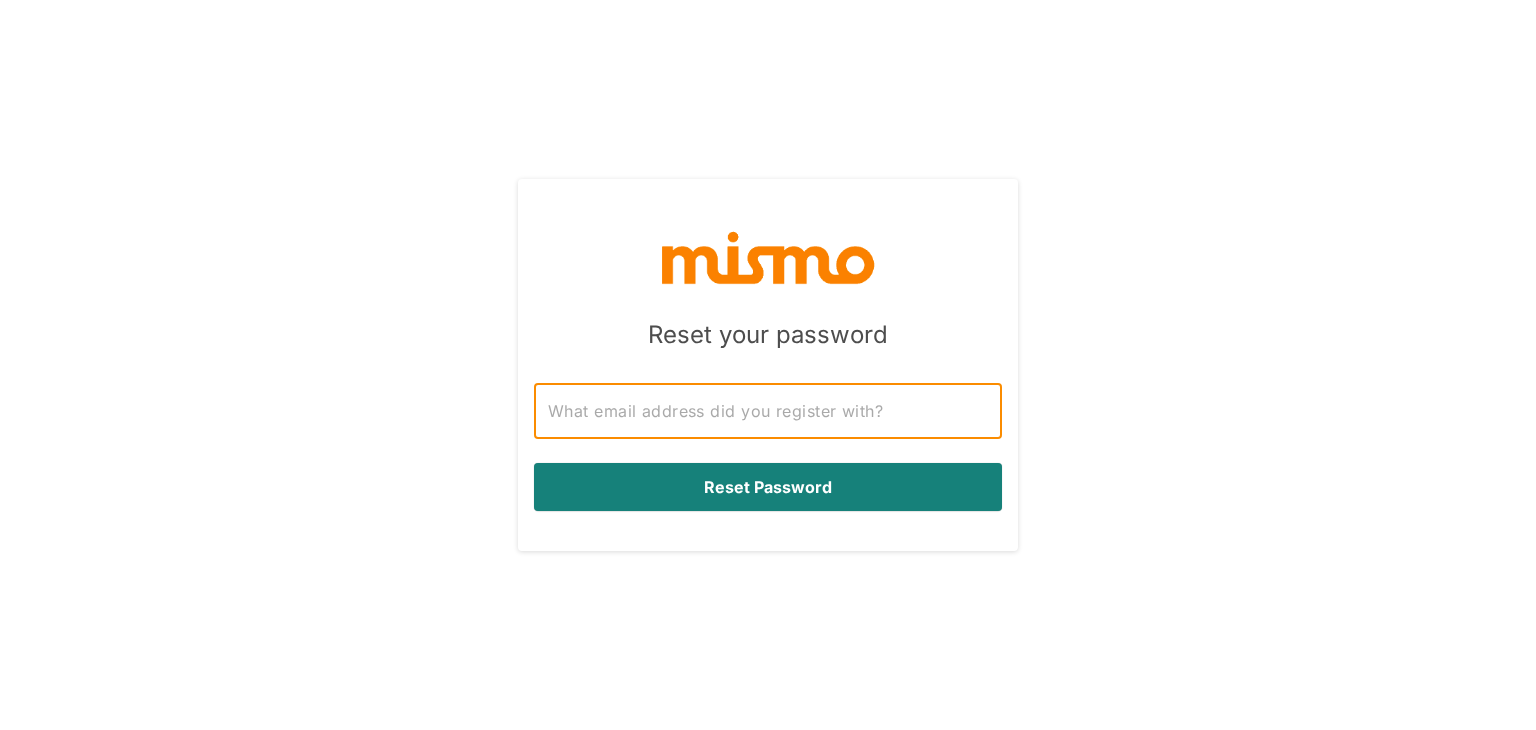 click at bounding box center (768, 411) 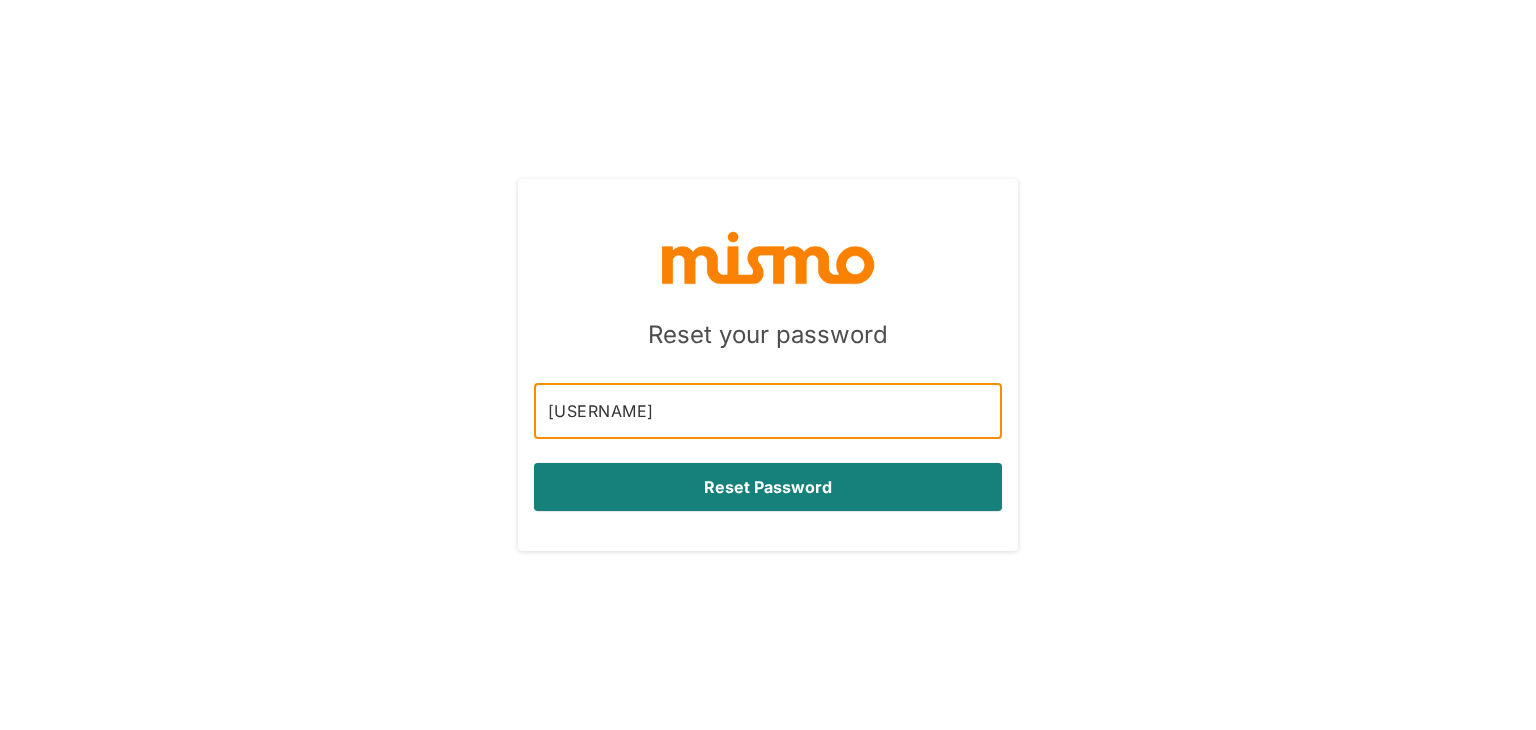 type on "[EMAIL]" 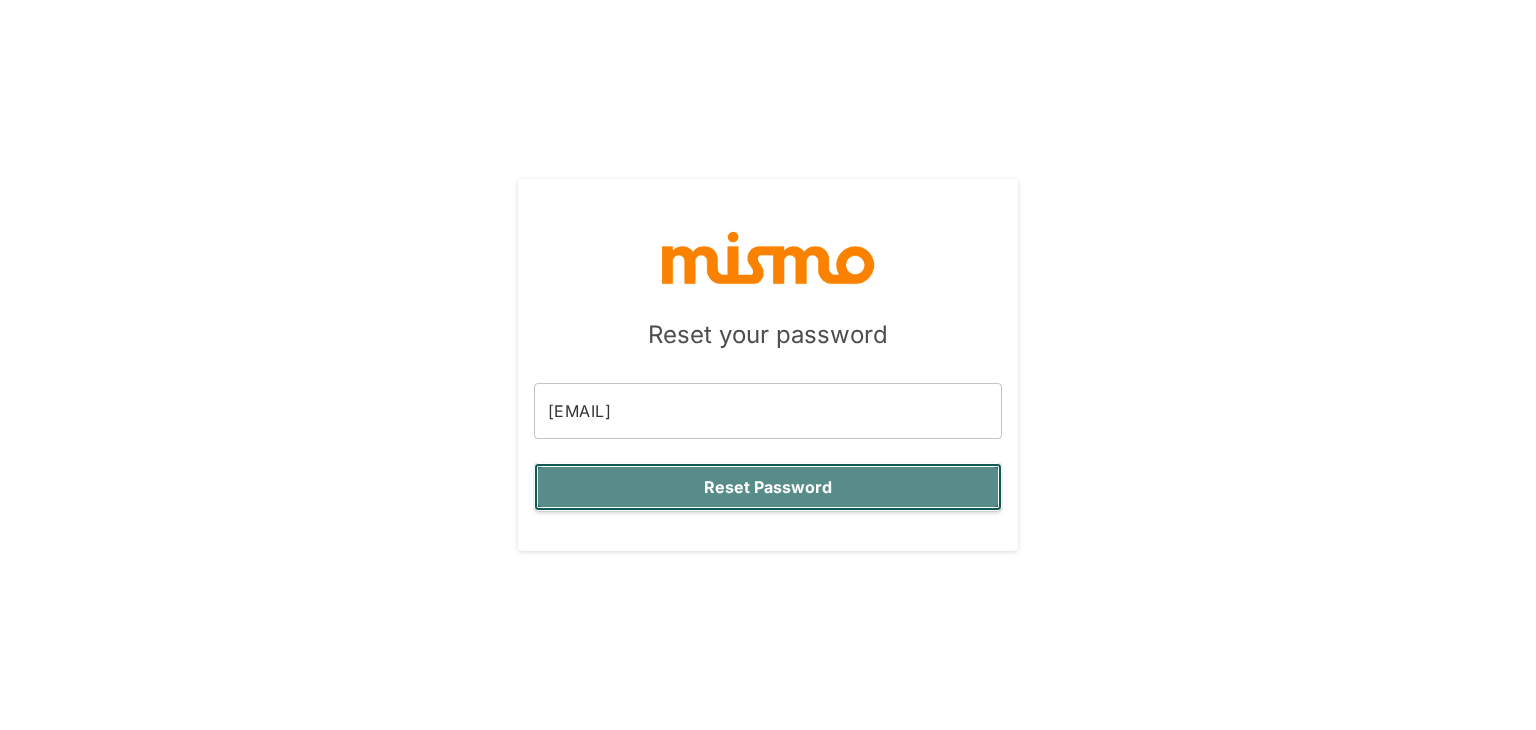 click on "Reset Password" at bounding box center (768, 487) 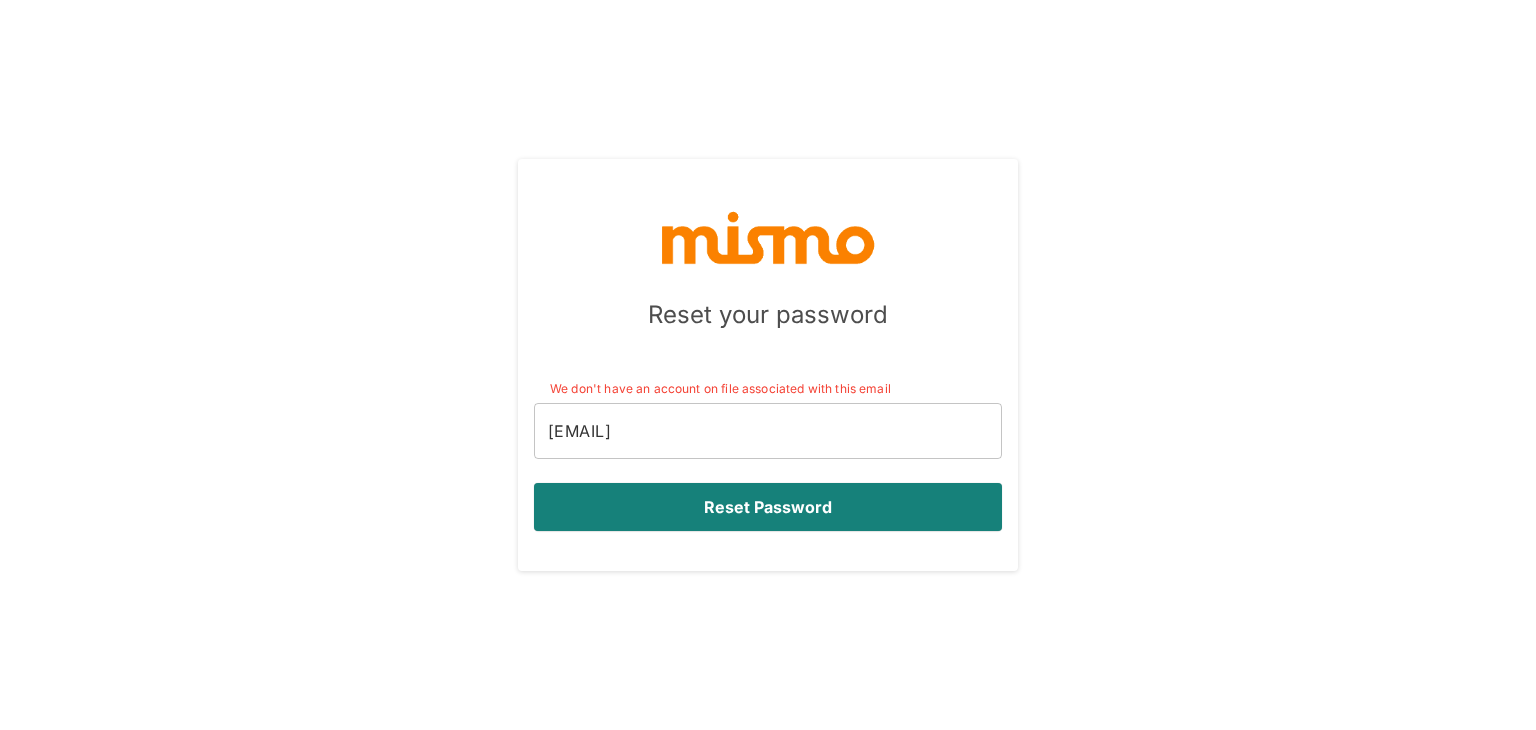 click on "[EMAIL]" at bounding box center (768, 431) 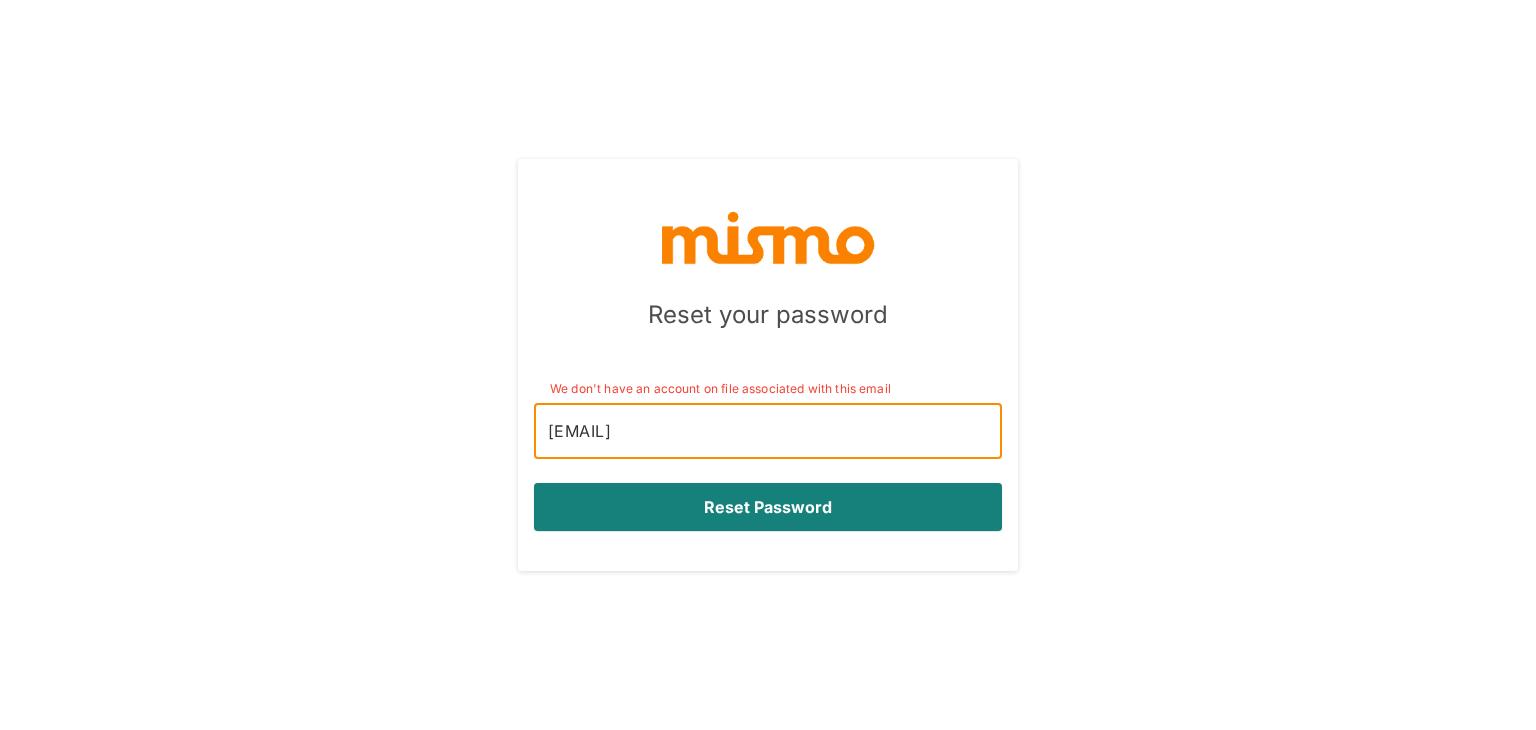 type 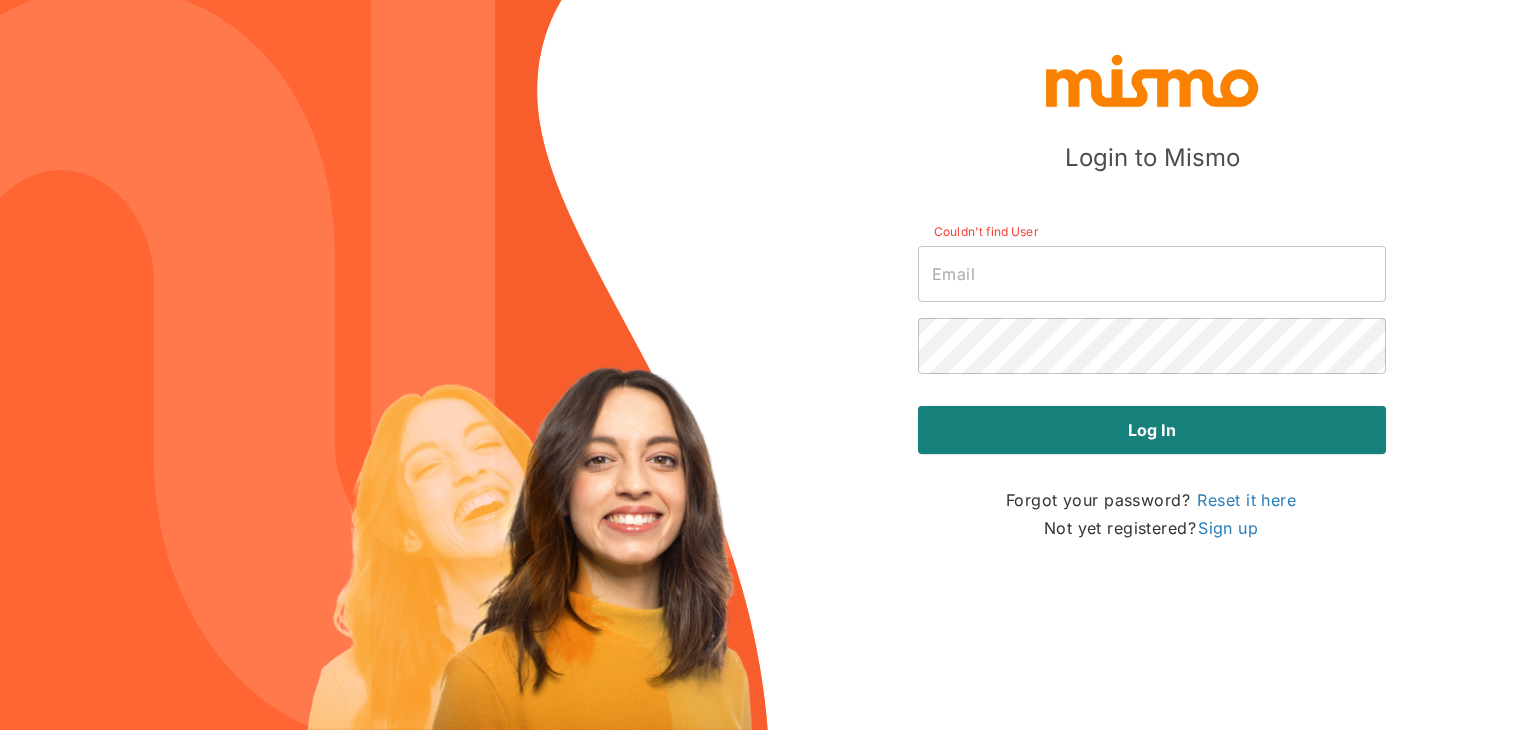 click at bounding box center (1152, 274) 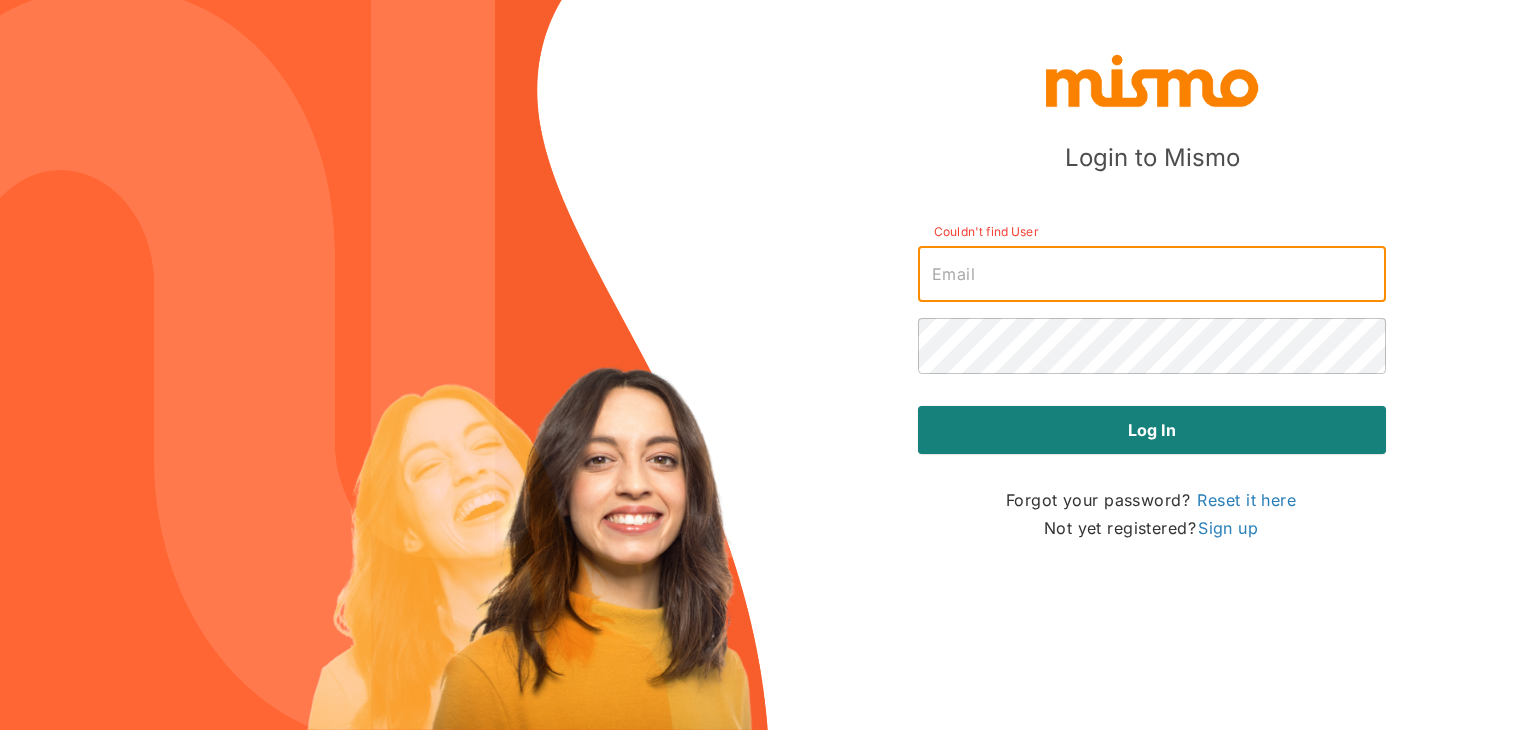 click on "Login to Mismo Couldn't find User ​ ​ Log in Forgot your password?   Reset it here Not yet registered?  Sign up" at bounding box center (1152, 292) 